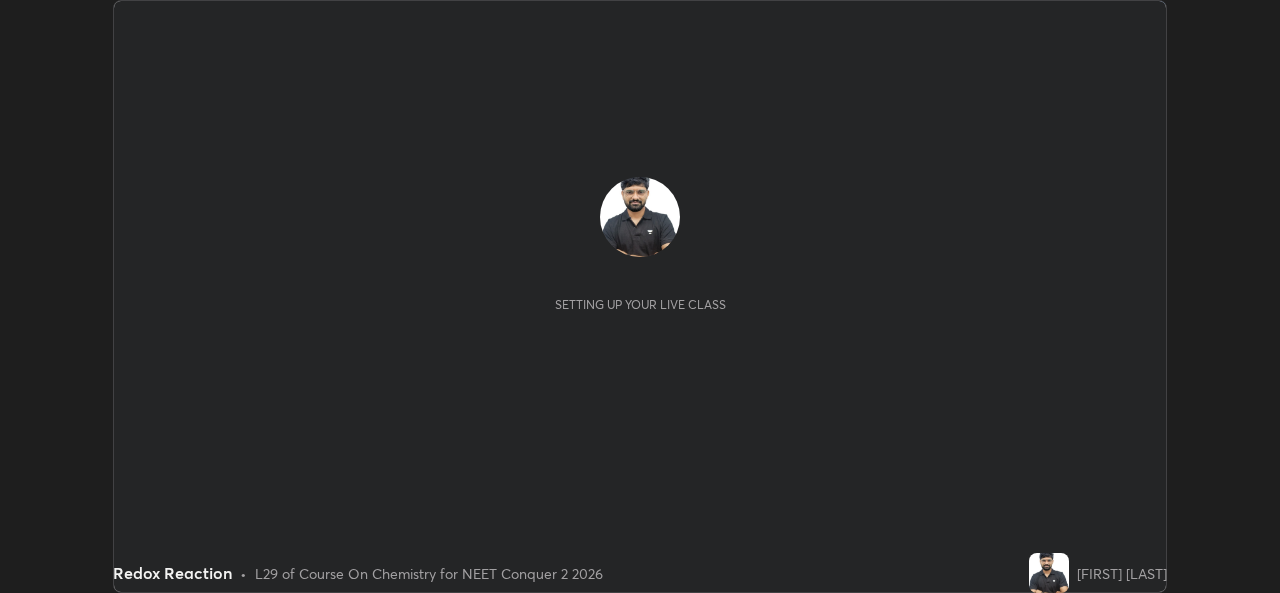 scroll, scrollTop: 0, scrollLeft: 0, axis: both 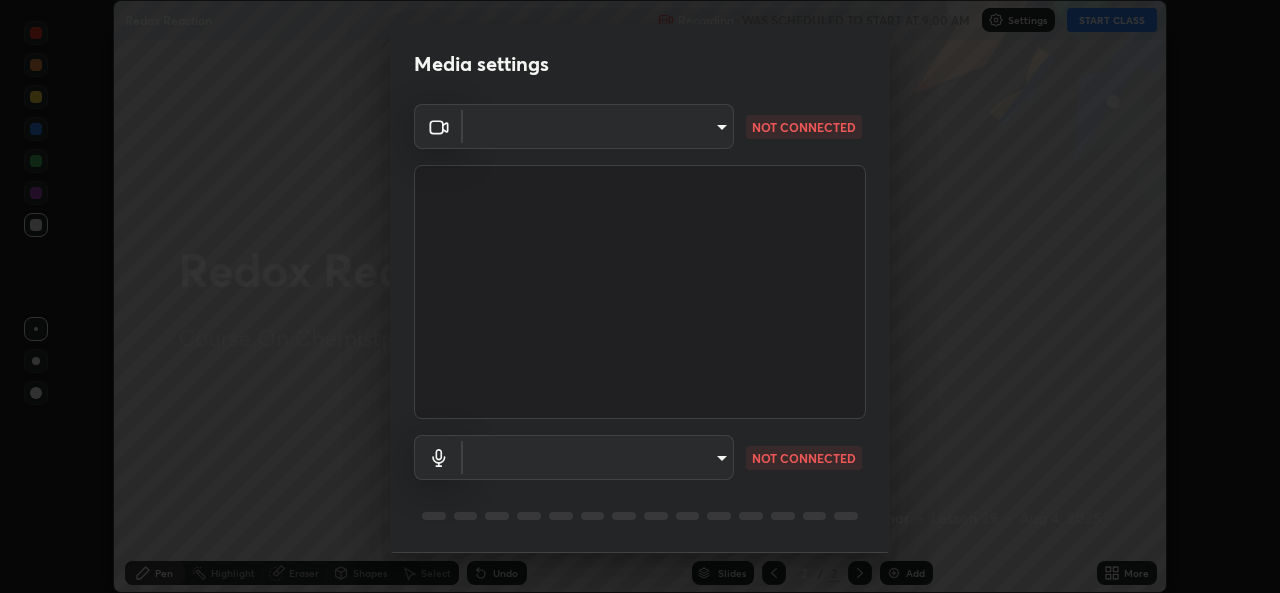 type on "49ae221ac10e7450fae1aa5d9d074b6745a4d7b76778b29691f85c0d3e1dda1d" 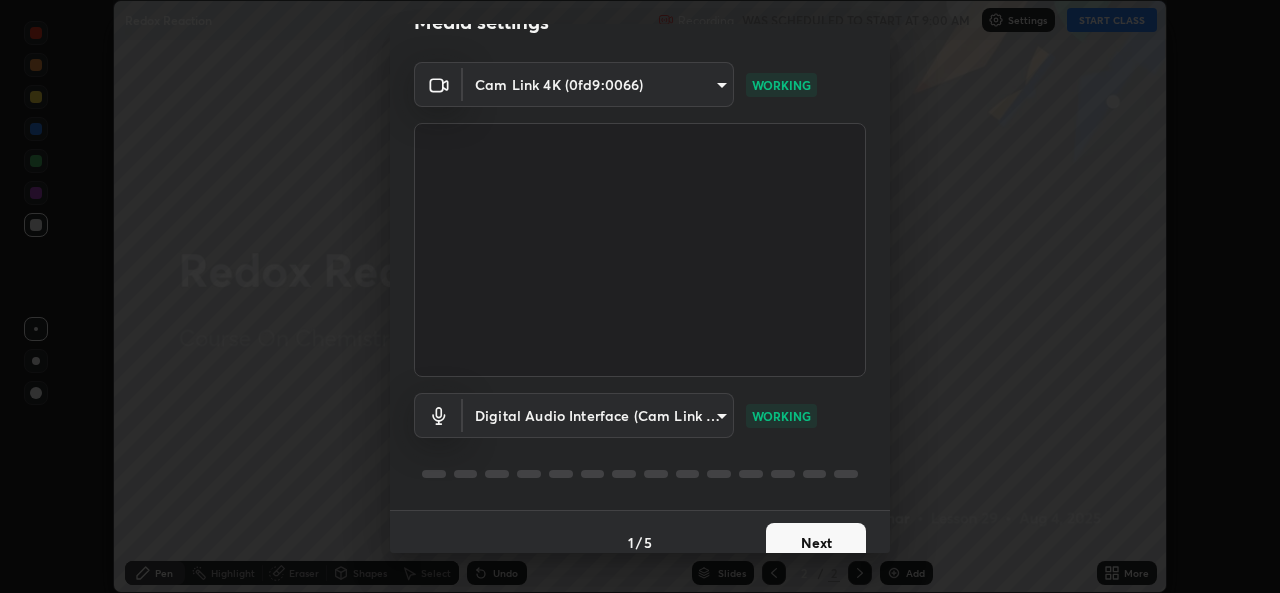 scroll, scrollTop: 63, scrollLeft: 0, axis: vertical 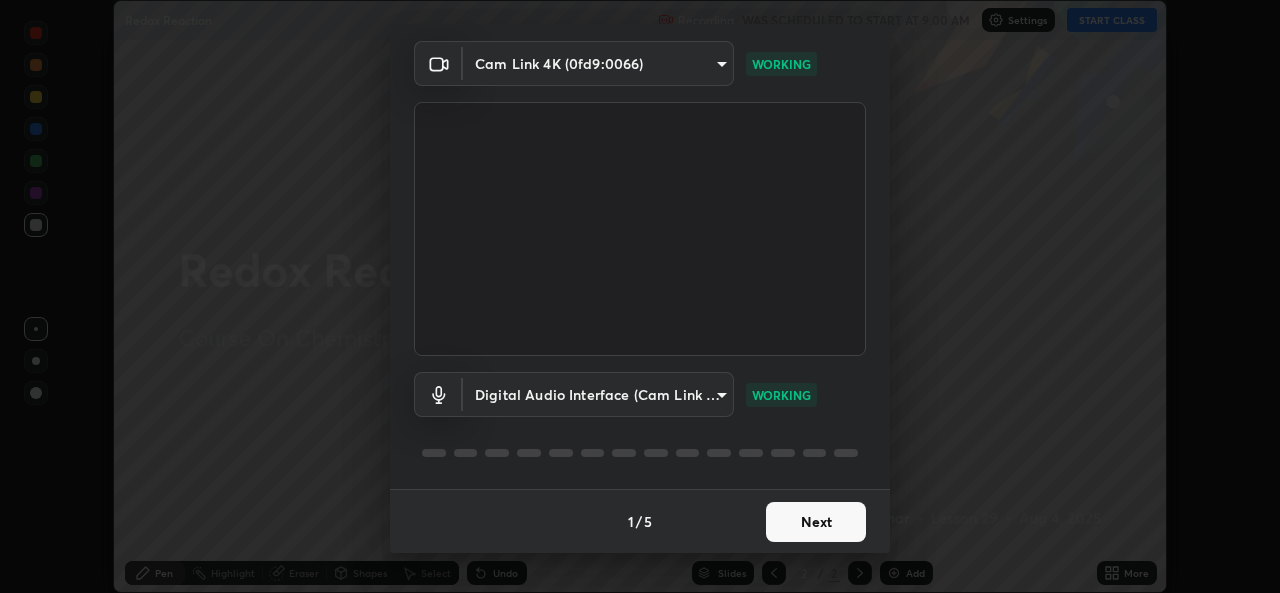 click on "Next" at bounding box center (816, 522) 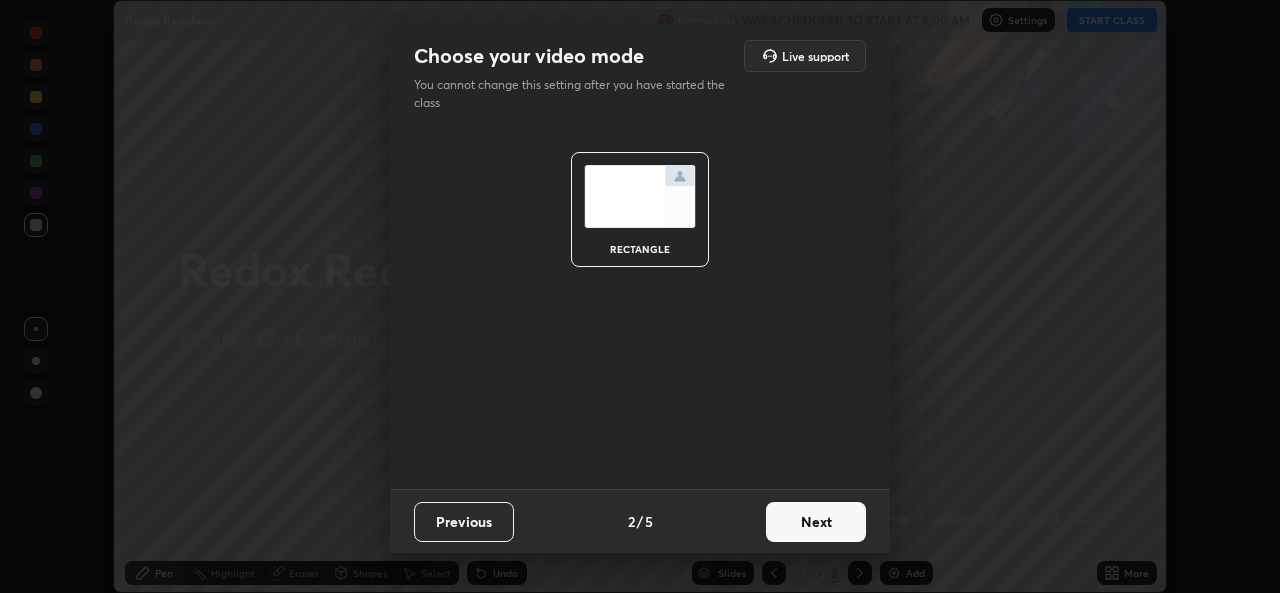 scroll, scrollTop: 0, scrollLeft: 0, axis: both 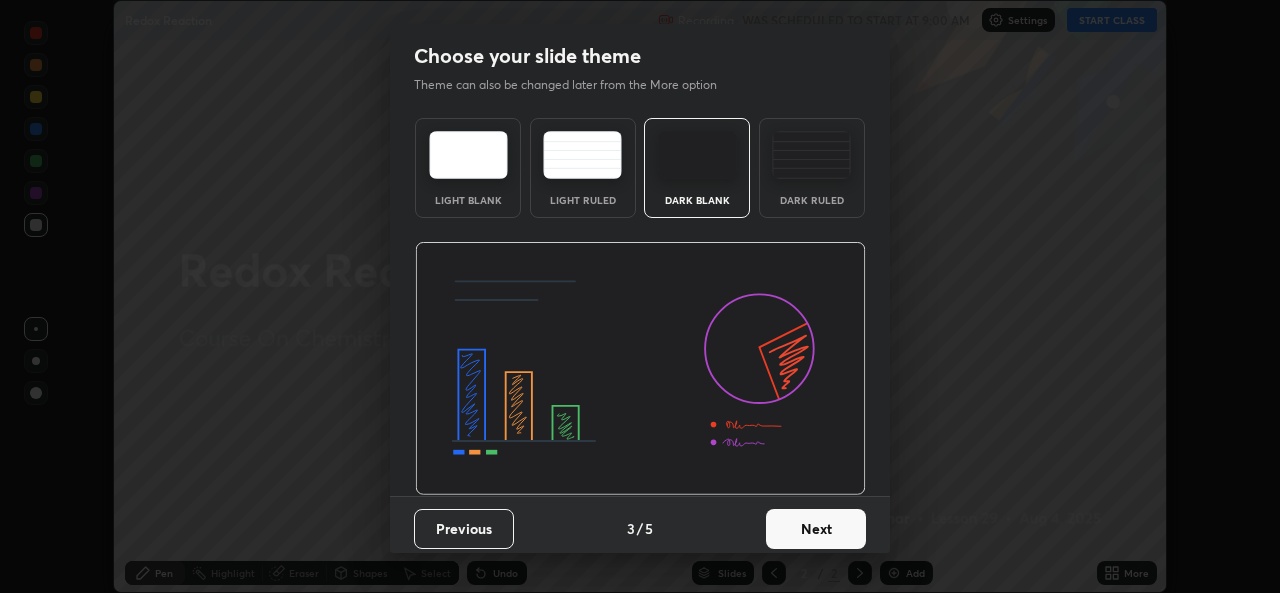 click on "Next" at bounding box center (816, 529) 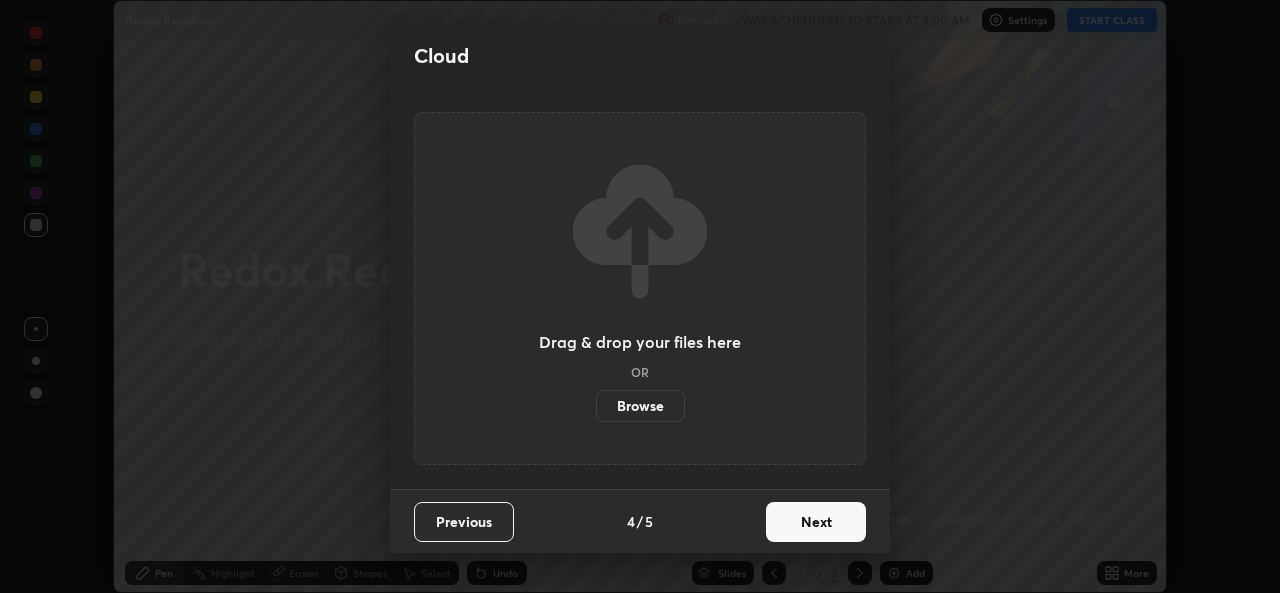 click on "Next" at bounding box center (816, 522) 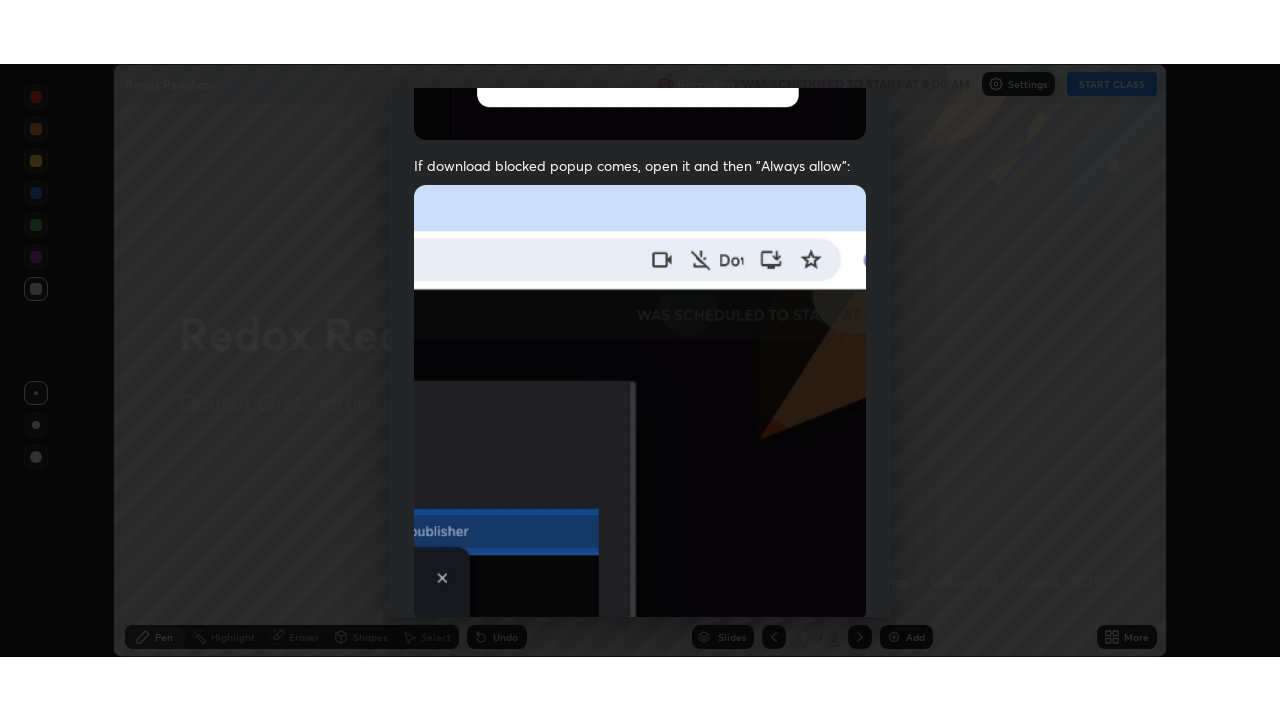 scroll, scrollTop: 471, scrollLeft: 0, axis: vertical 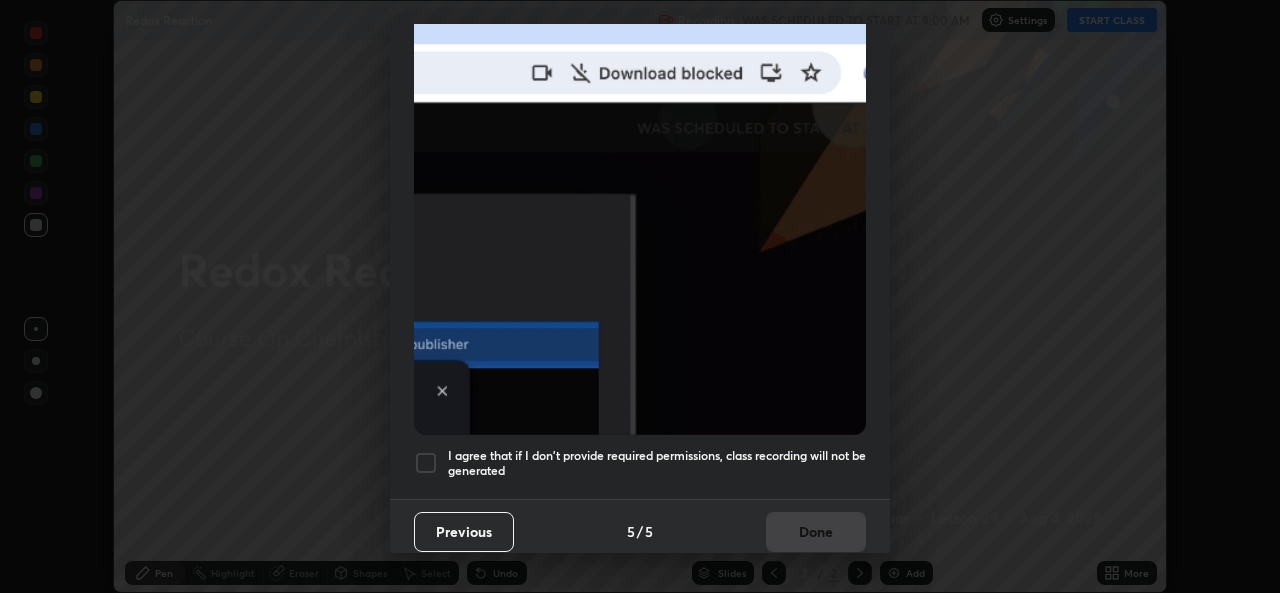 click at bounding box center [426, 463] 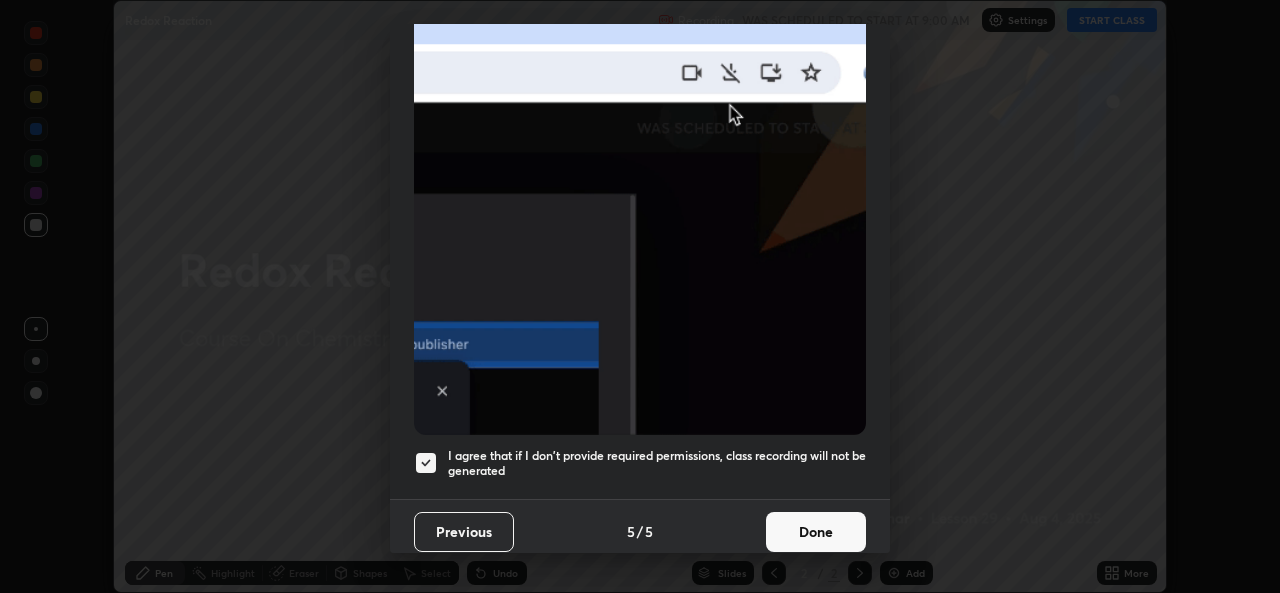 click on "Done" at bounding box center (816, 532) 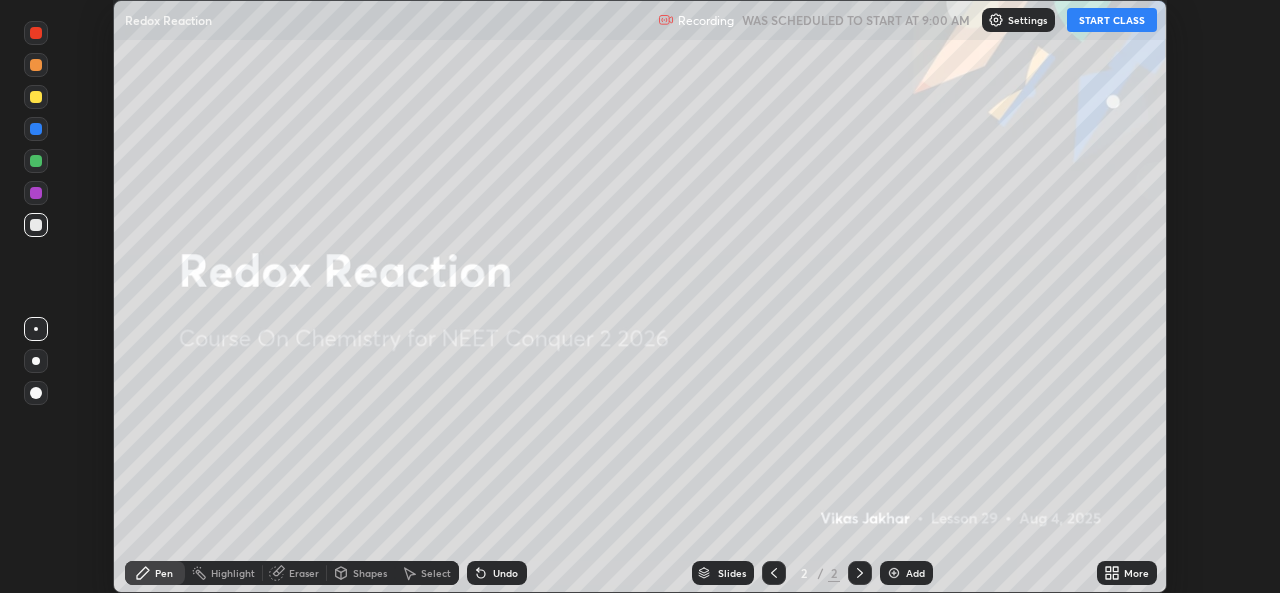 click on "START CLASS" at bounding box center [1112, 20] 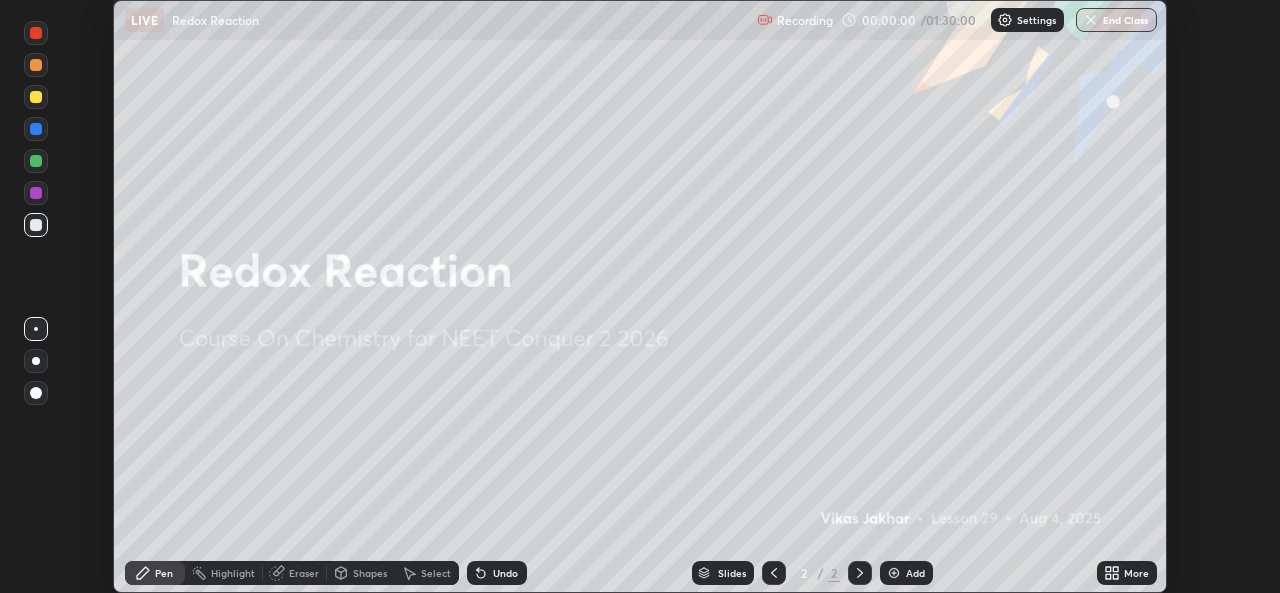 click 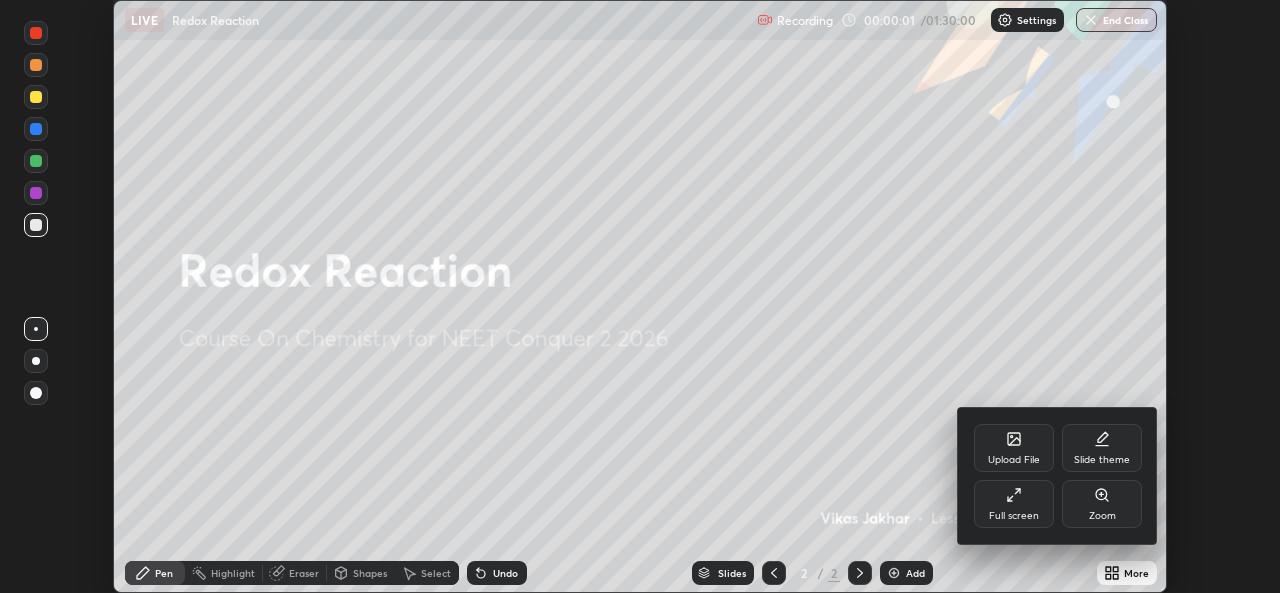 click on "Full screen" at bounding box center [1014, 504] 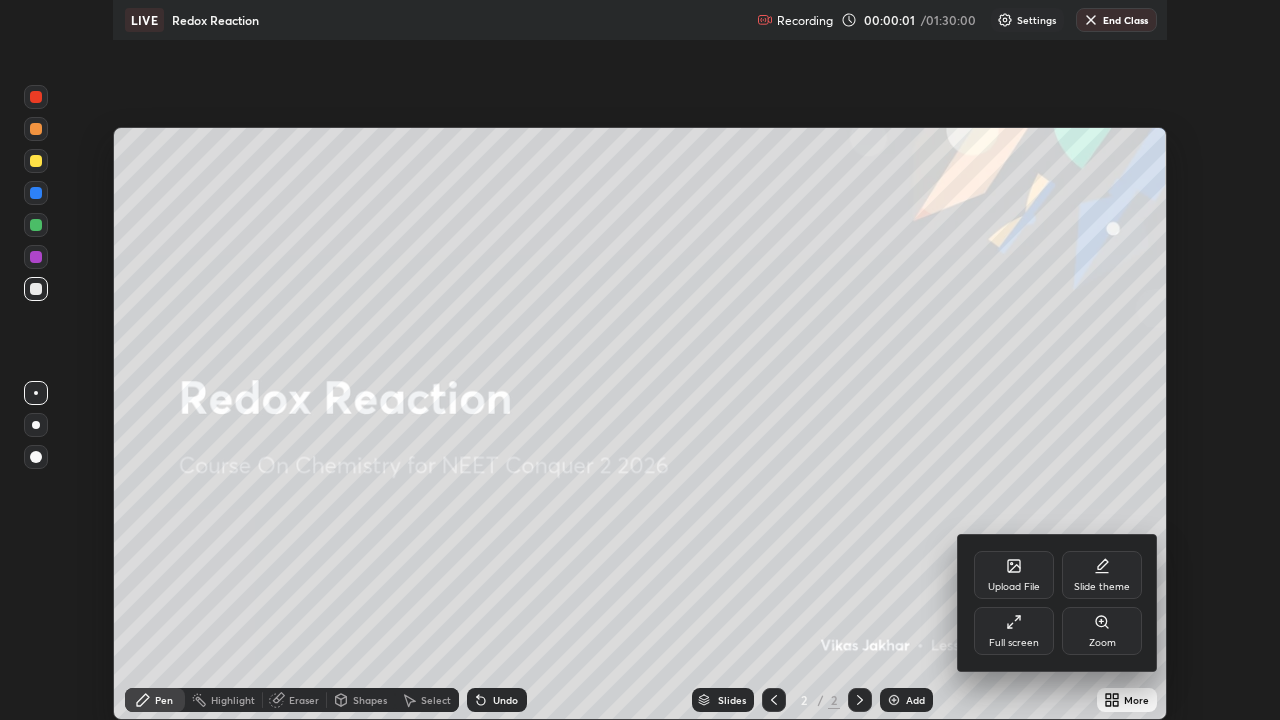 scroll, scrollTop: 99280, scrollLeft: 98720, axis: both 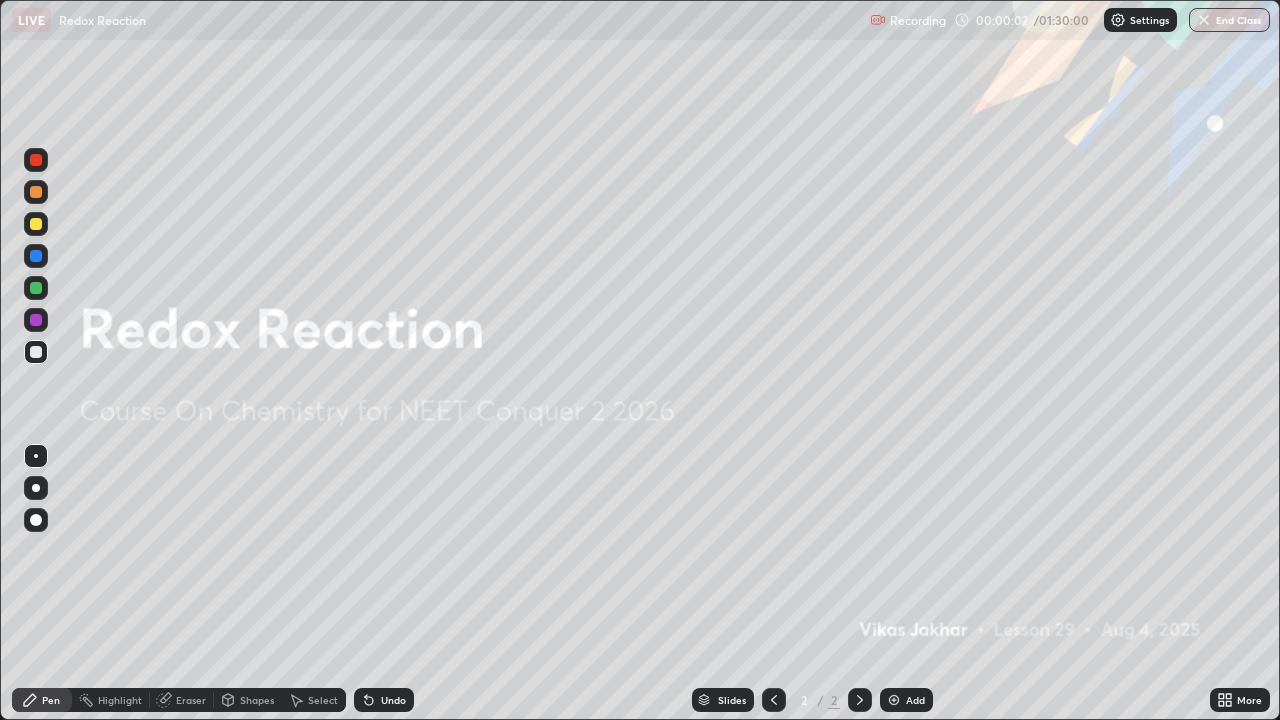 click on "Add" at bounding box center (915, 700) 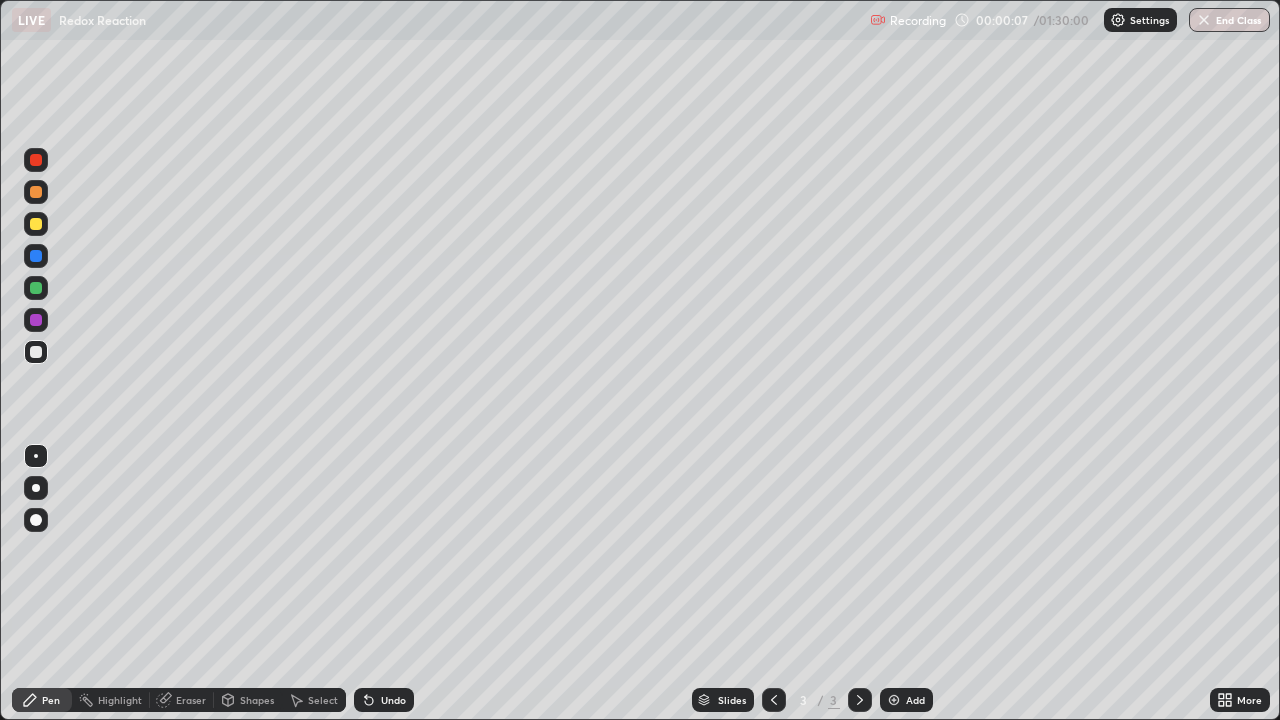 click at bounding box center [36, 488] 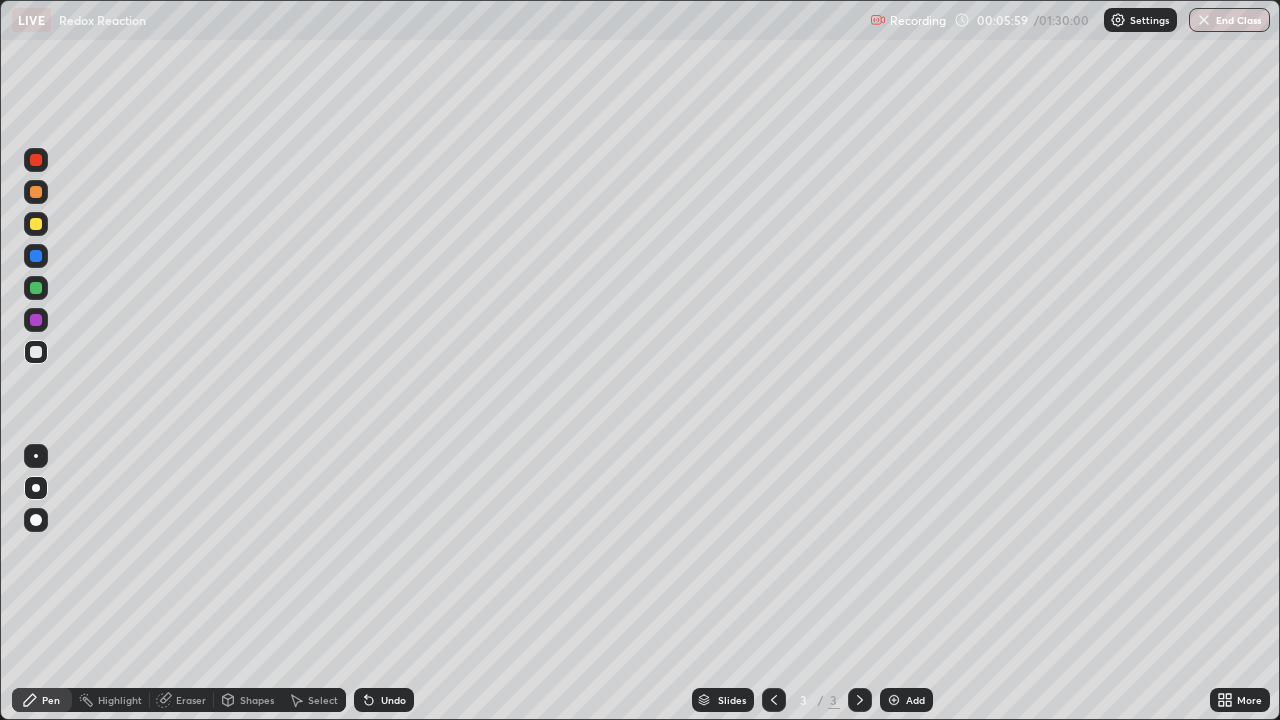 click on "Eraser" at bounding box center [191, 700] 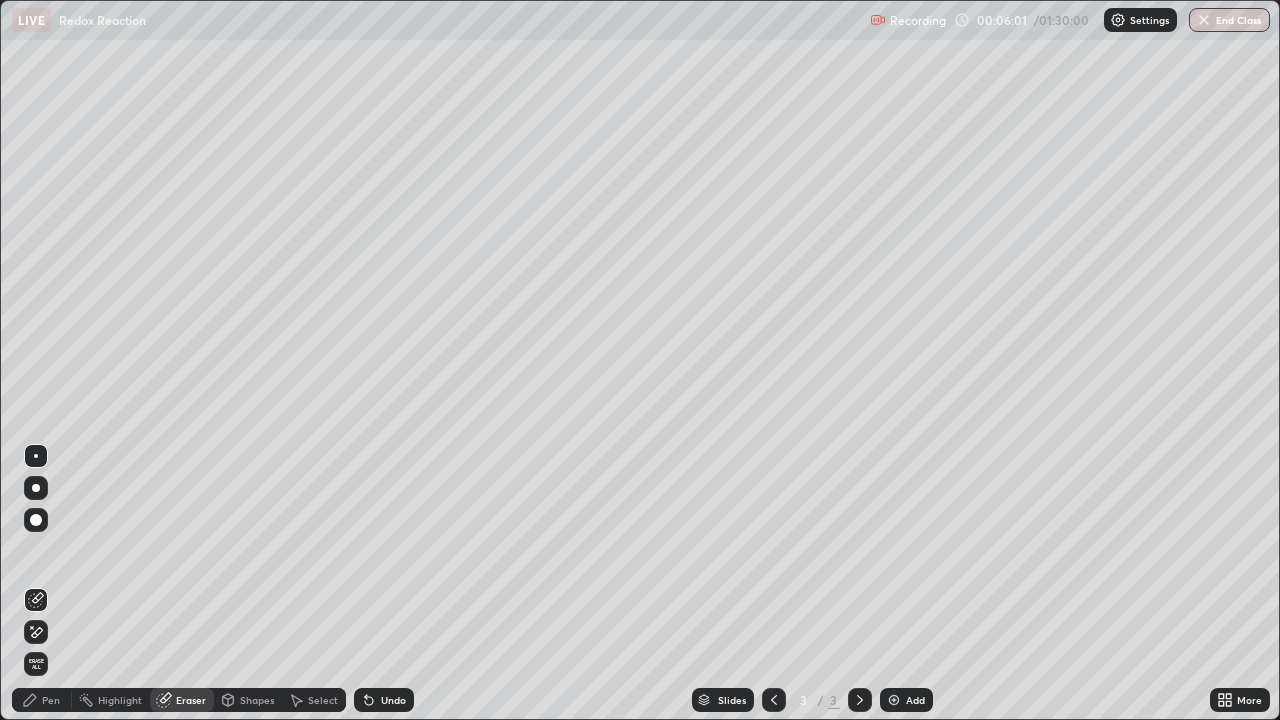 click at bounding box center (36, 488) 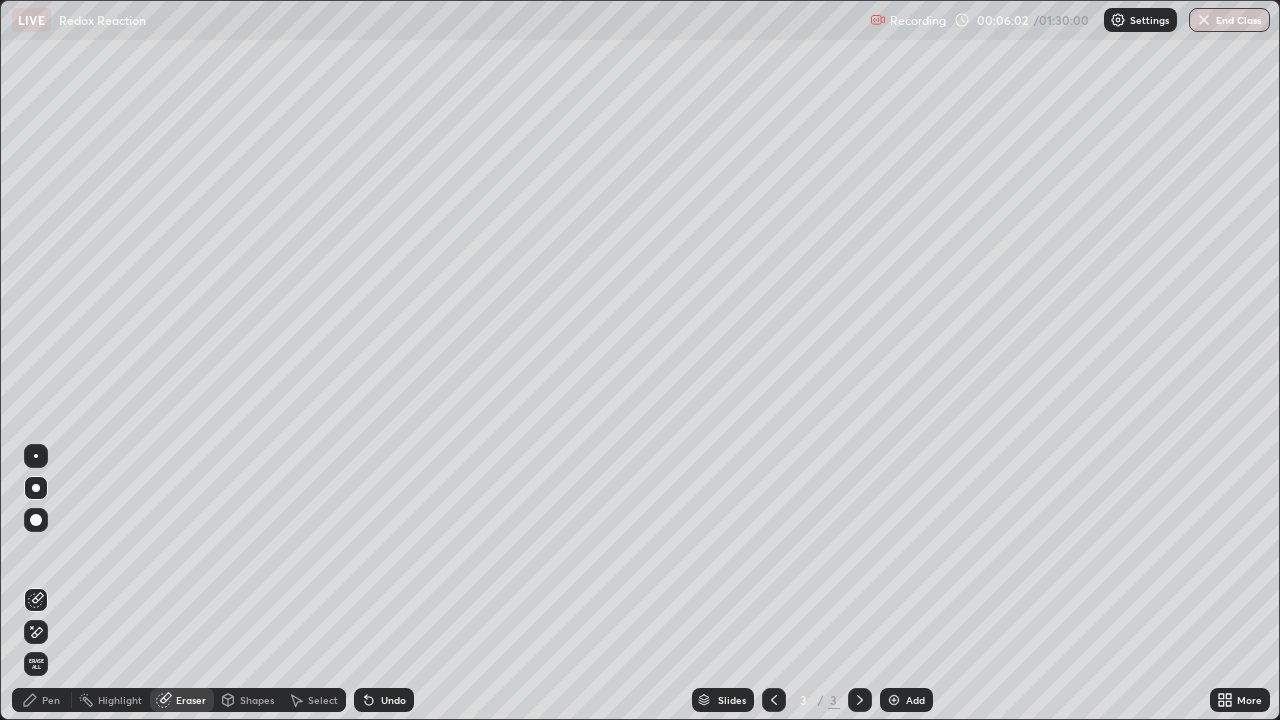 click on "Pen" at bounding box center [51, 700] 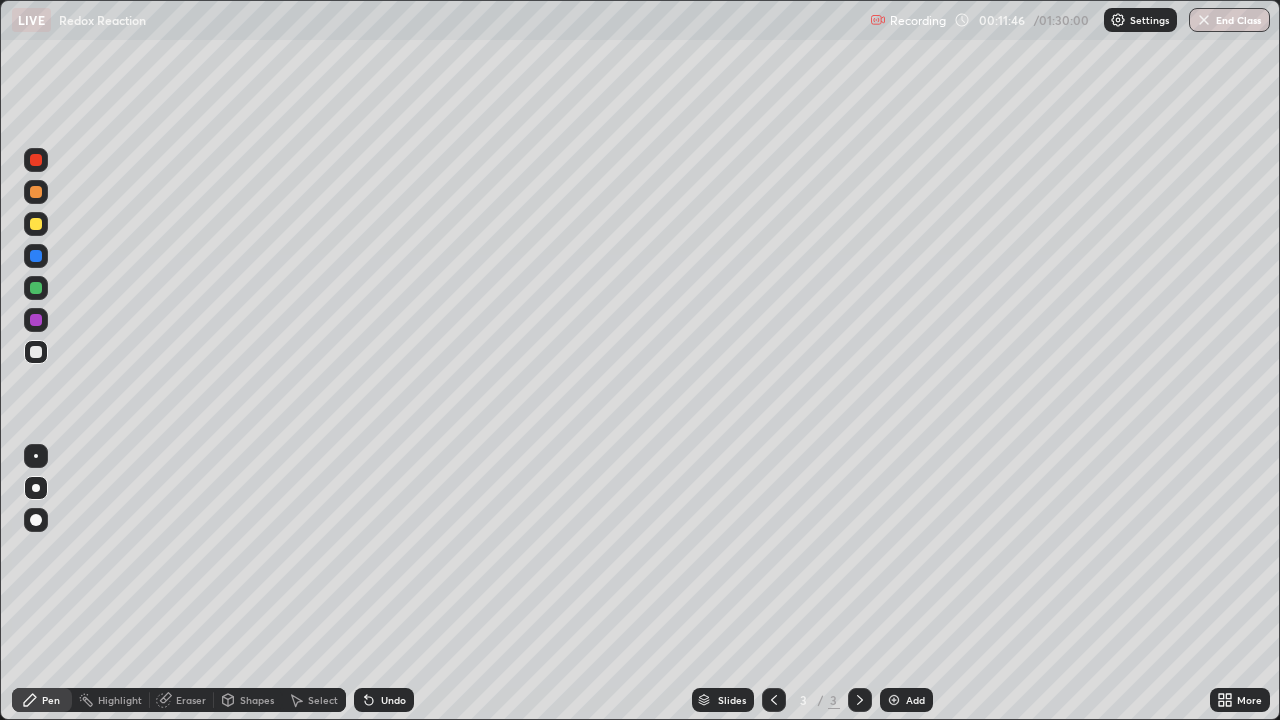 click at bounding box center [894, 700] 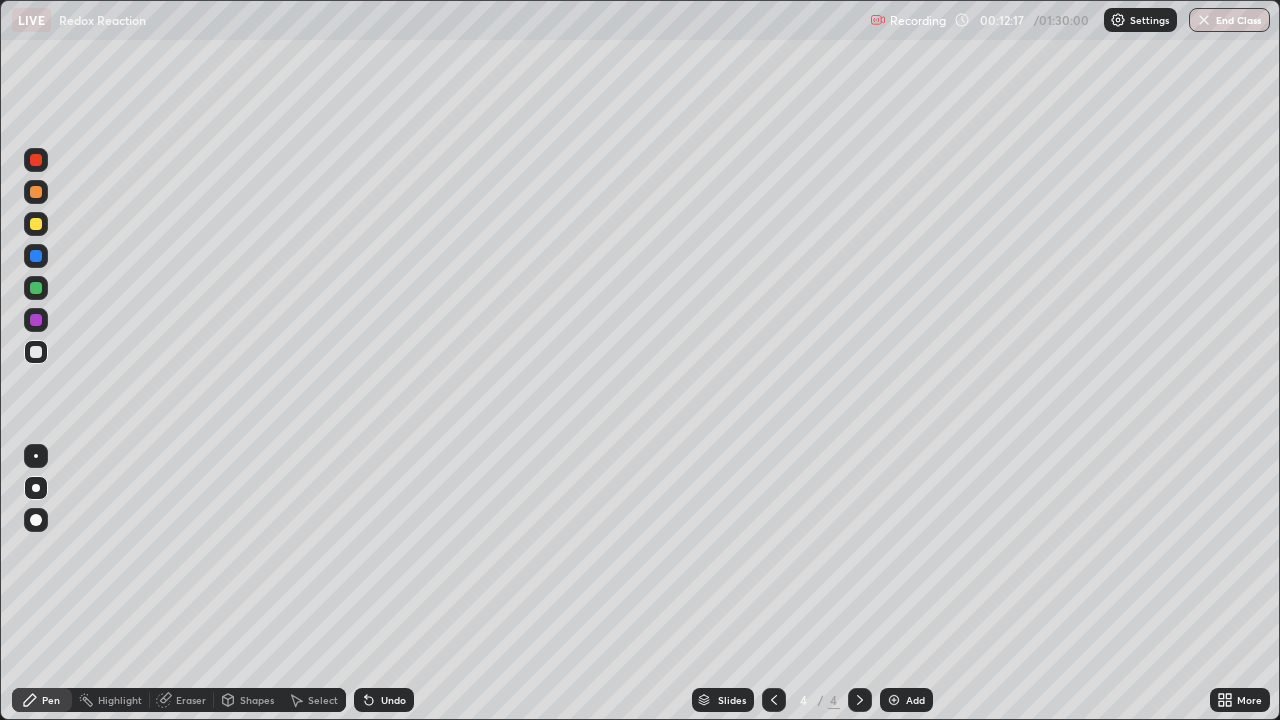 click at bounding box center [36, 224] 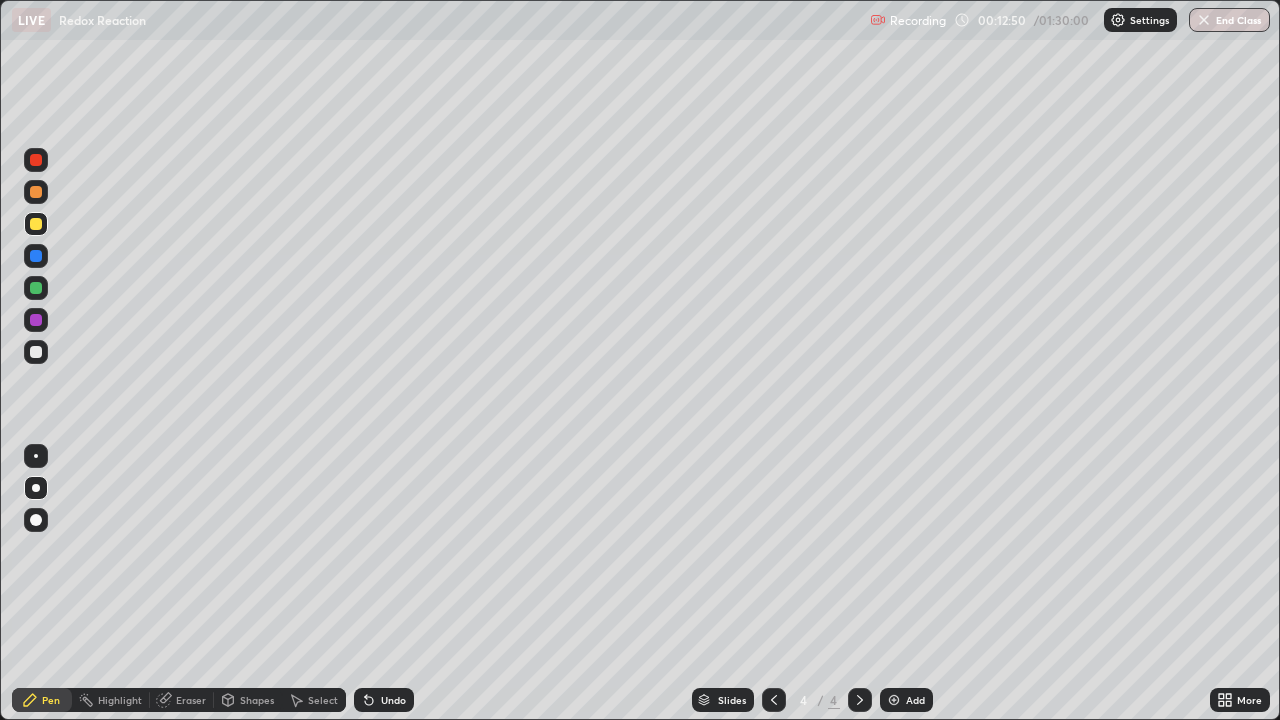 click on "Eraser" at bounding box center (191, 700) 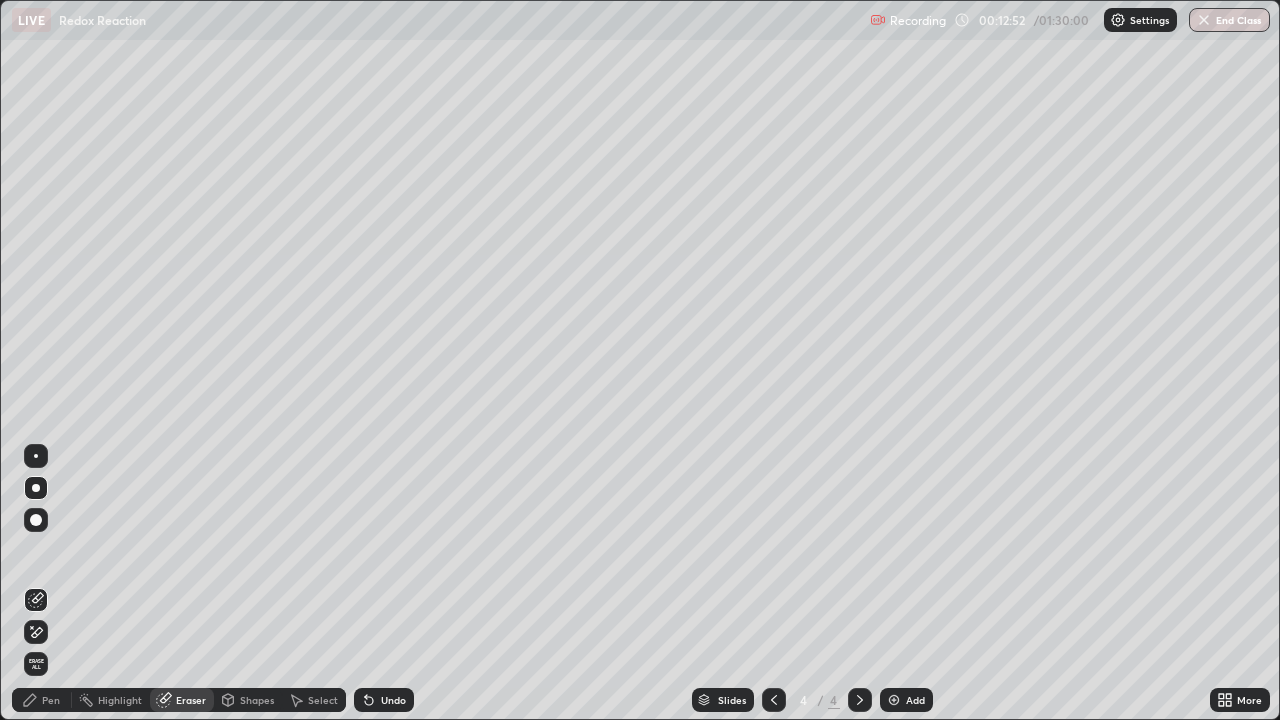 click on "Pen" at bounding box center [51, 700] 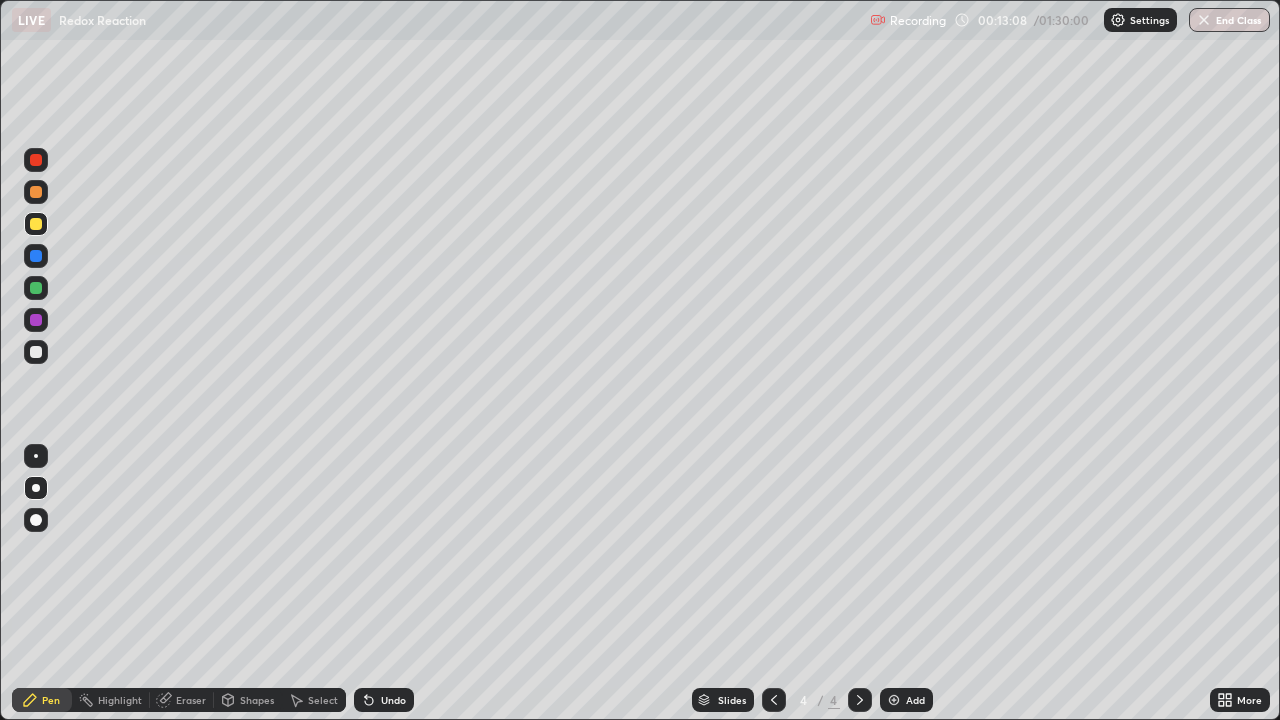 click at bounding box center (36, 352) 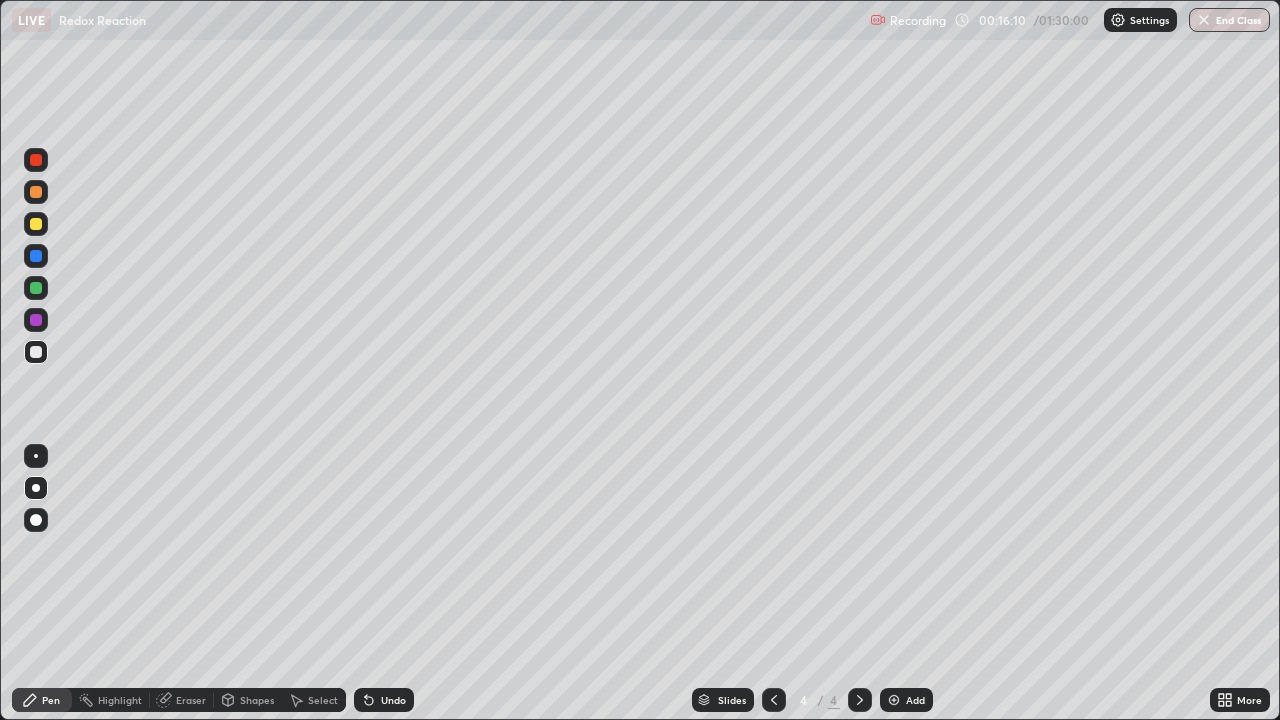 click at bounding box center (36, 160) 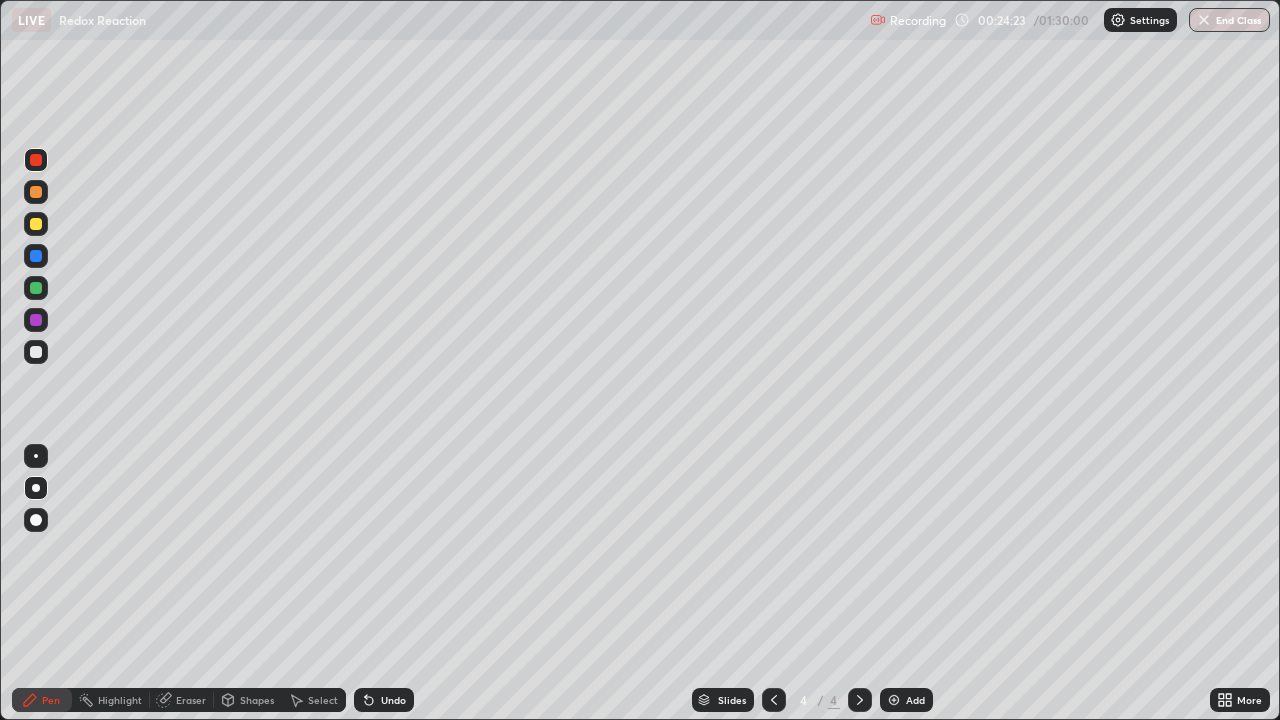 click at bounding box center [894, 700] 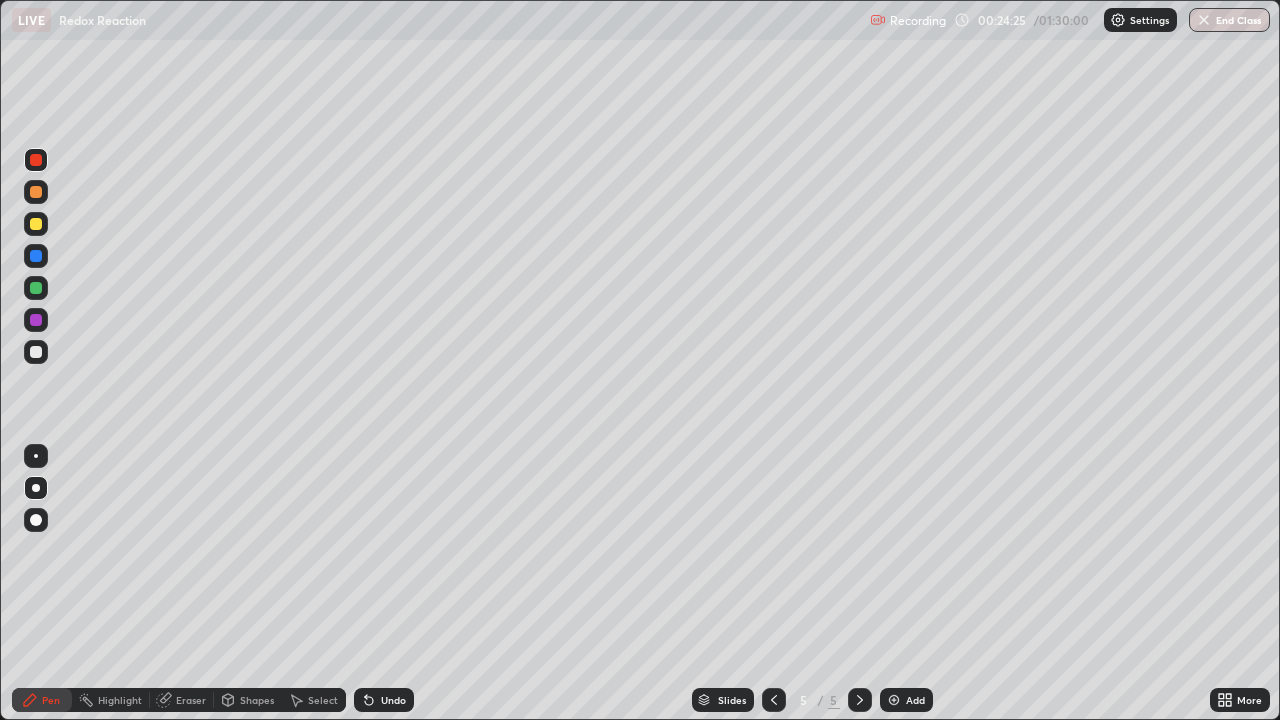 click at bounding box center [36, 224] 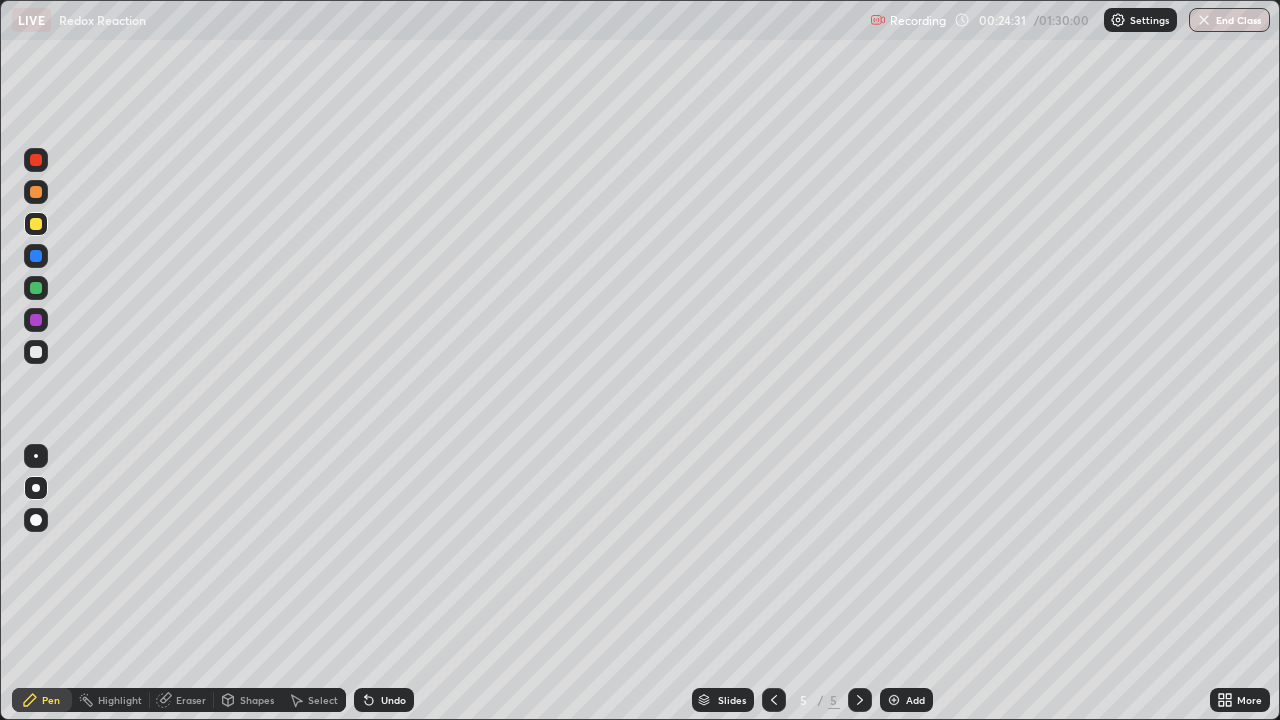 click on "Eraser" at bounding box center [191, 700] 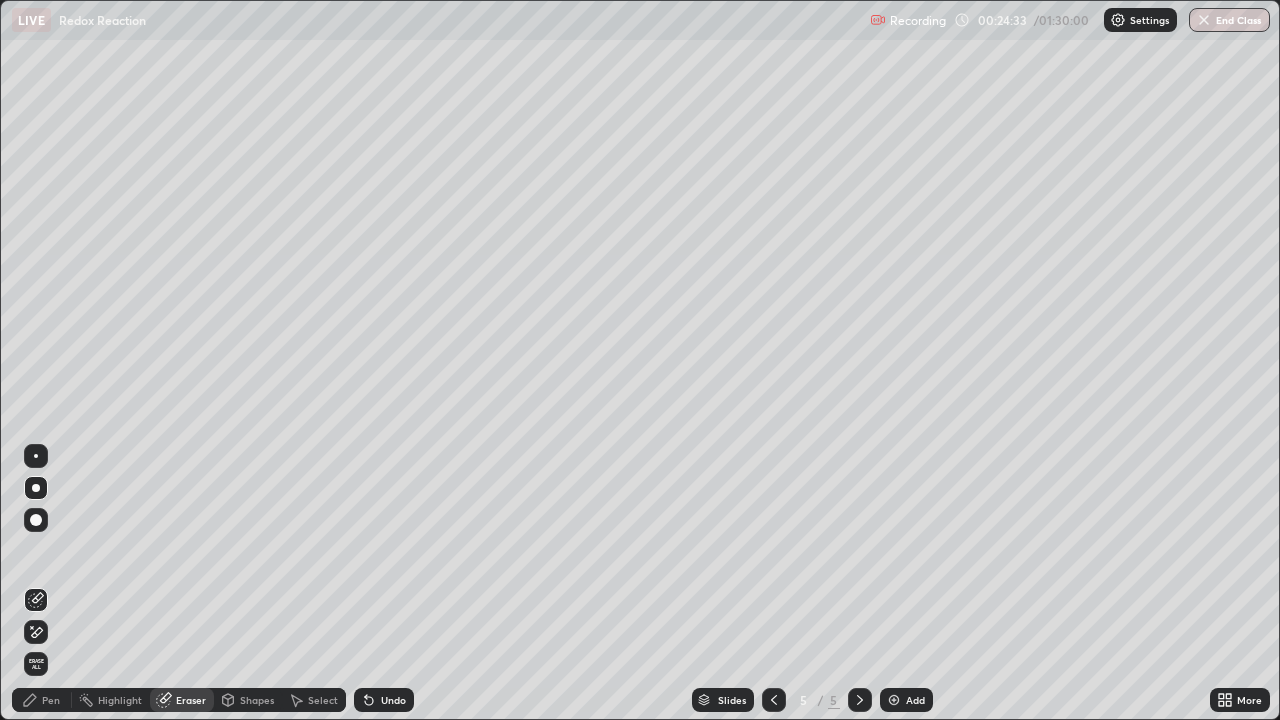click on "Pen" at bounding box center [51, 700] 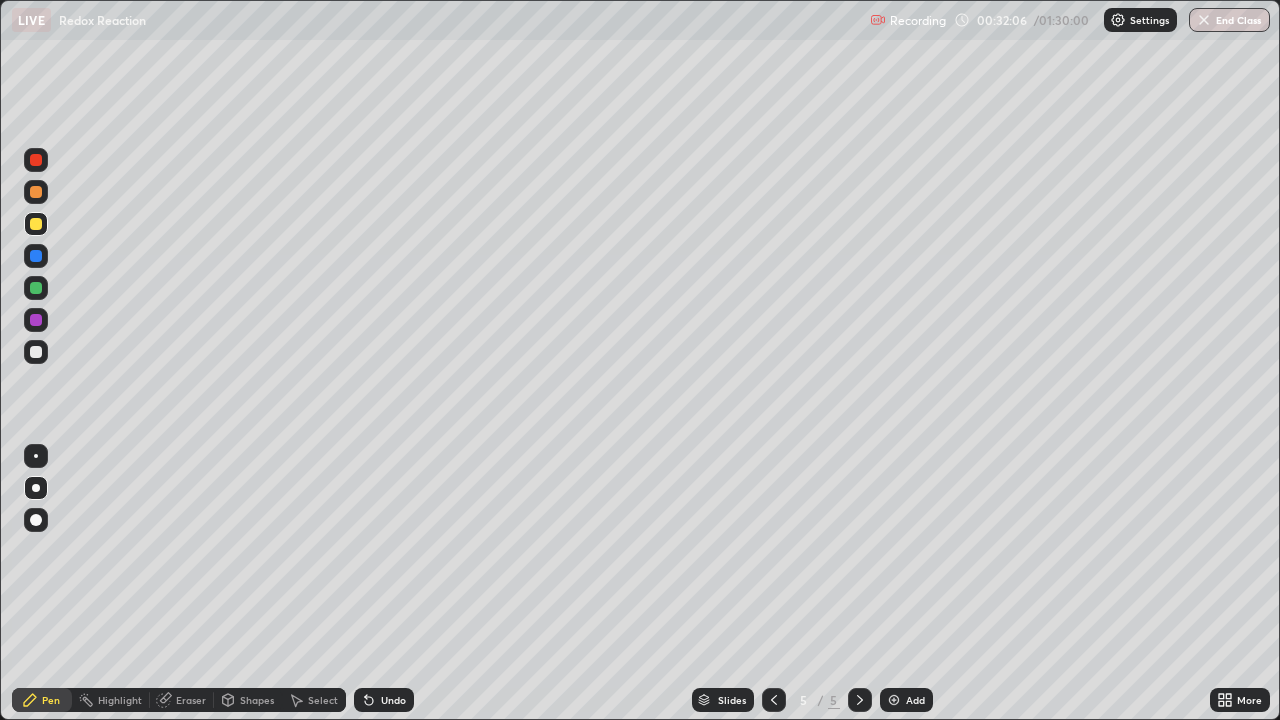 click at bounding box center (894, 700) 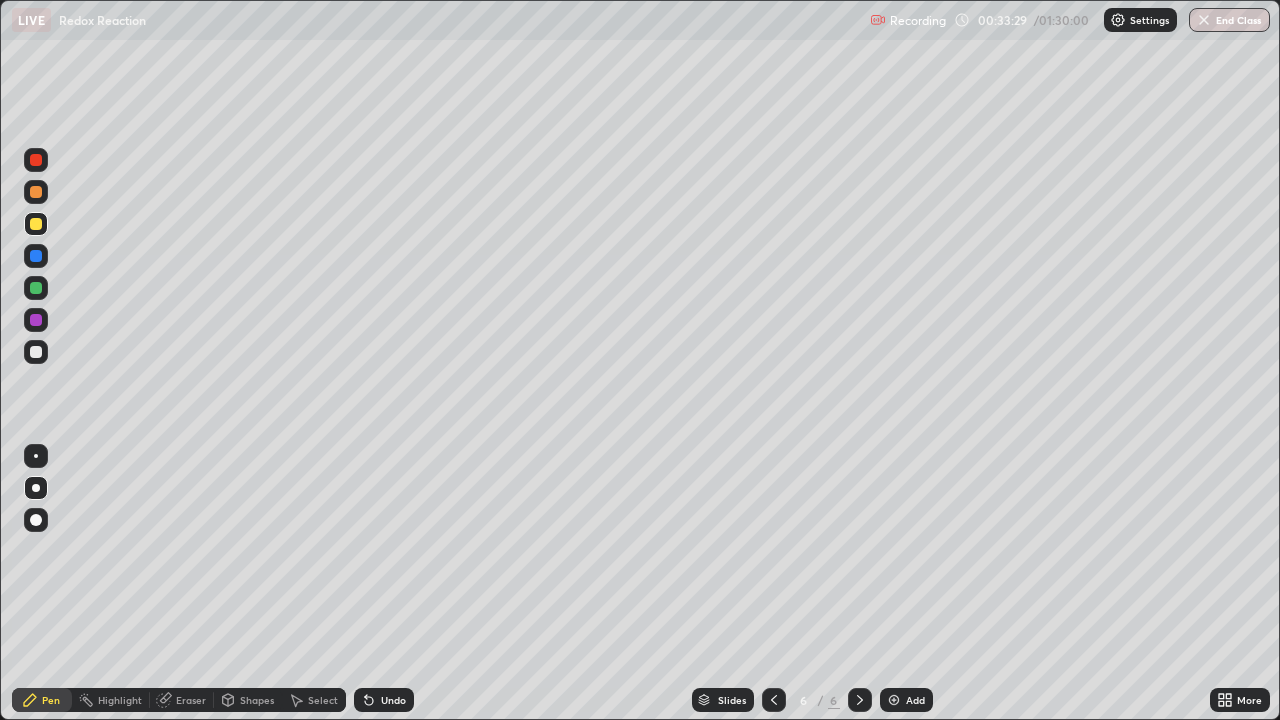 click on "Eraser" at bounding box center (191, 700) 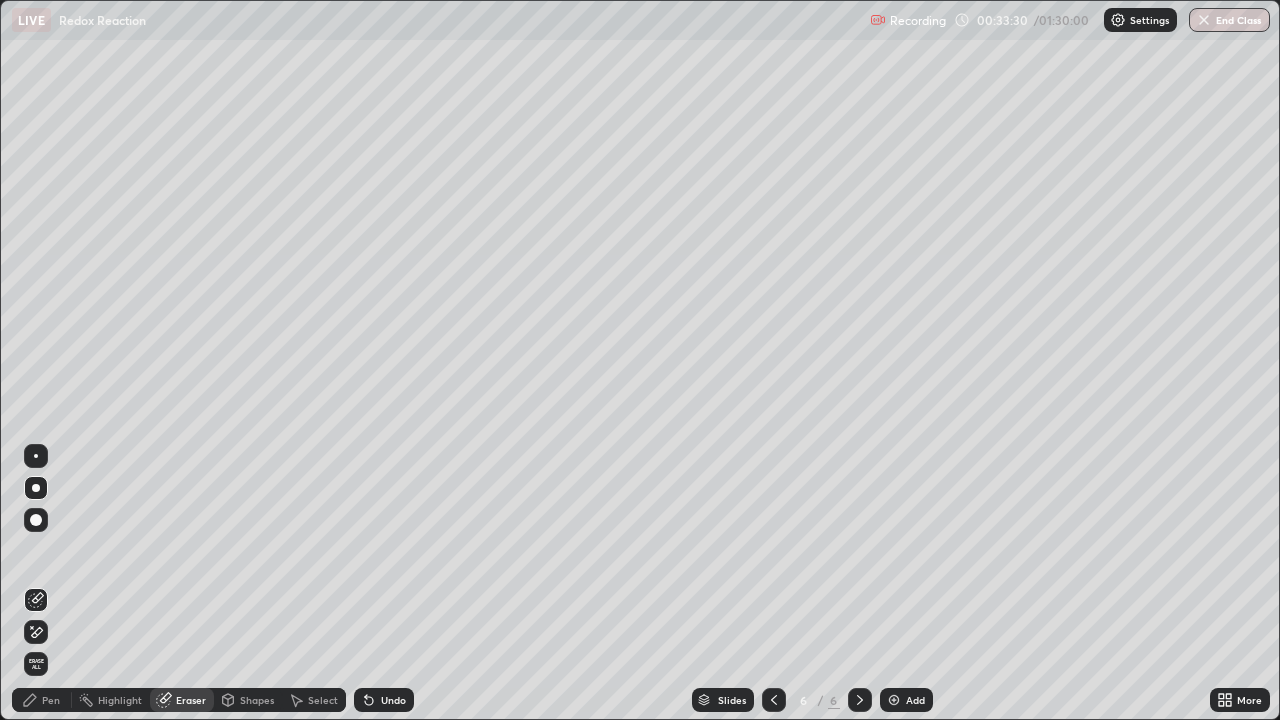 click 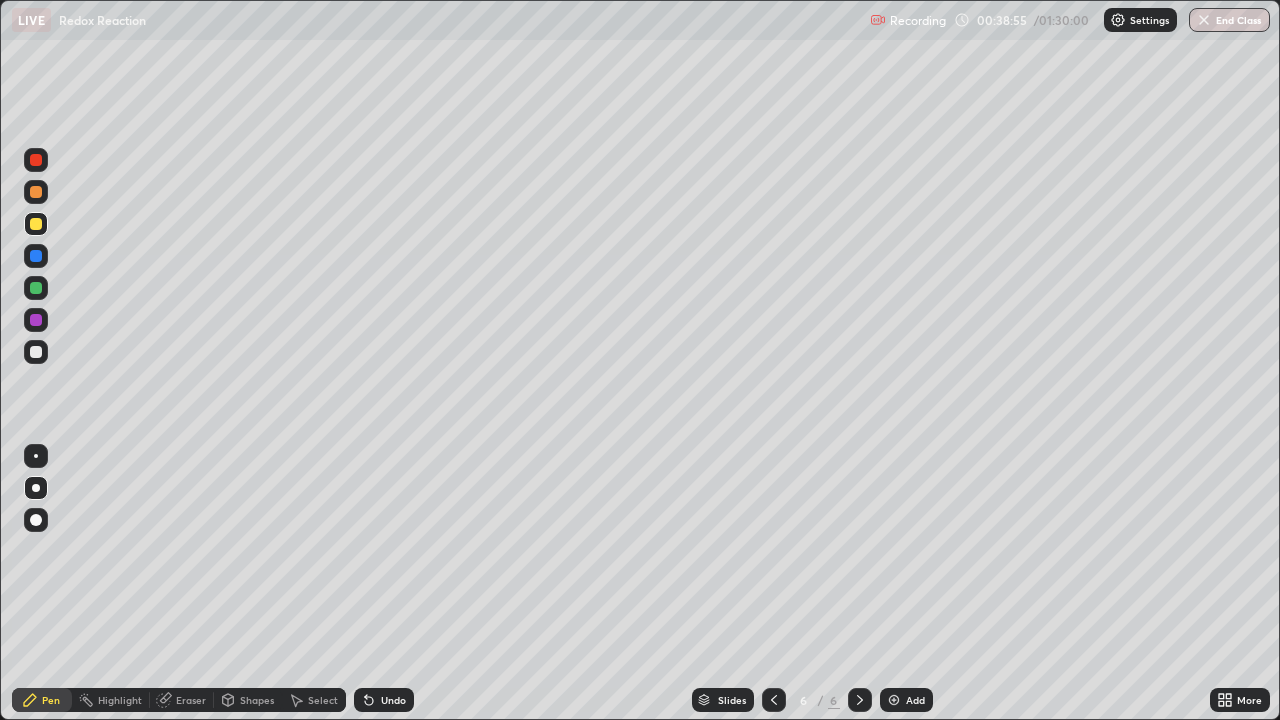 click at bounding box center [894, 700] 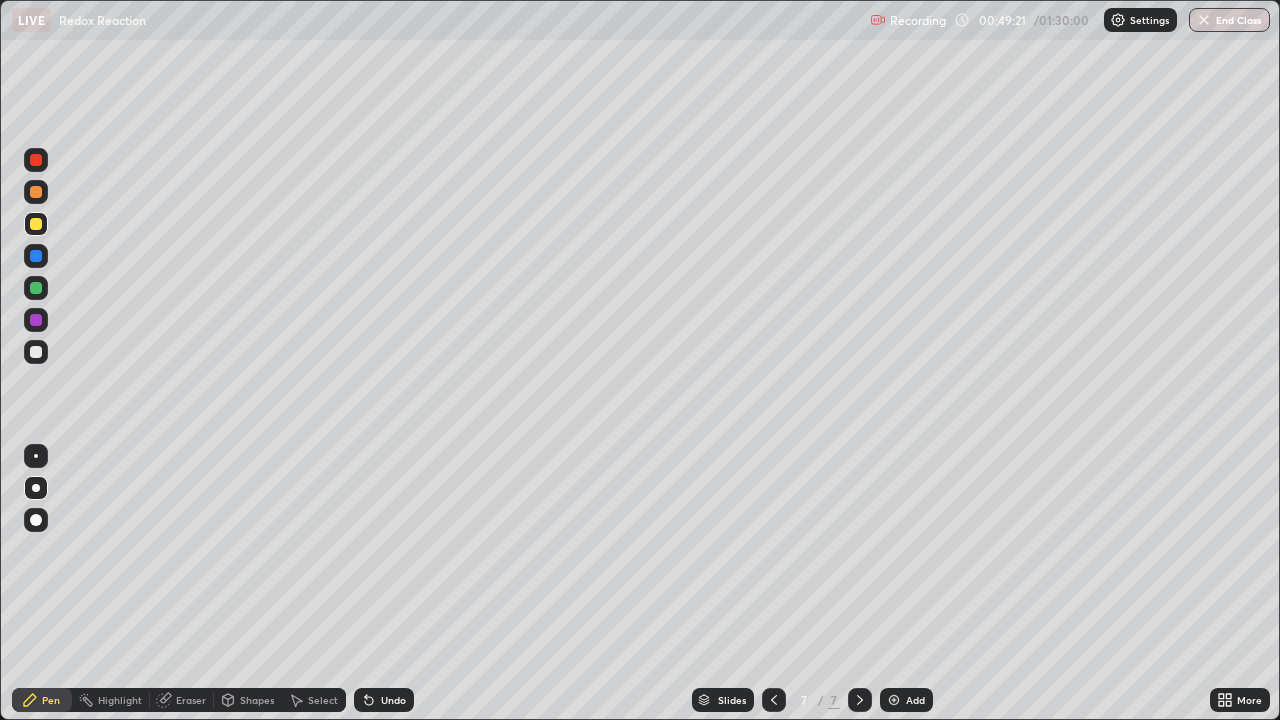 click at bounding box center (894, 700) 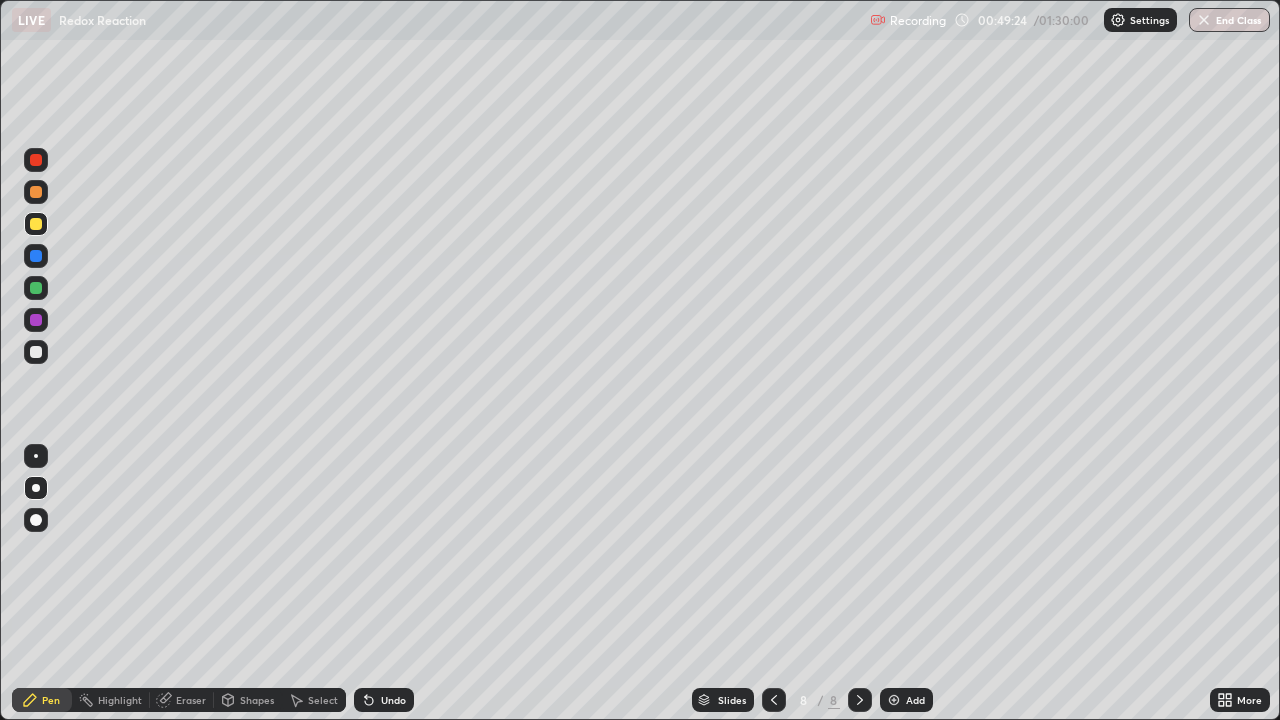 click at bounding box center [36, 352] 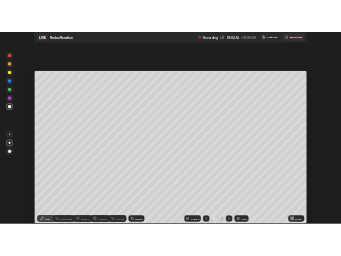 scroll, scrollTop: 99232, scrollLeft: 98976, axis: both 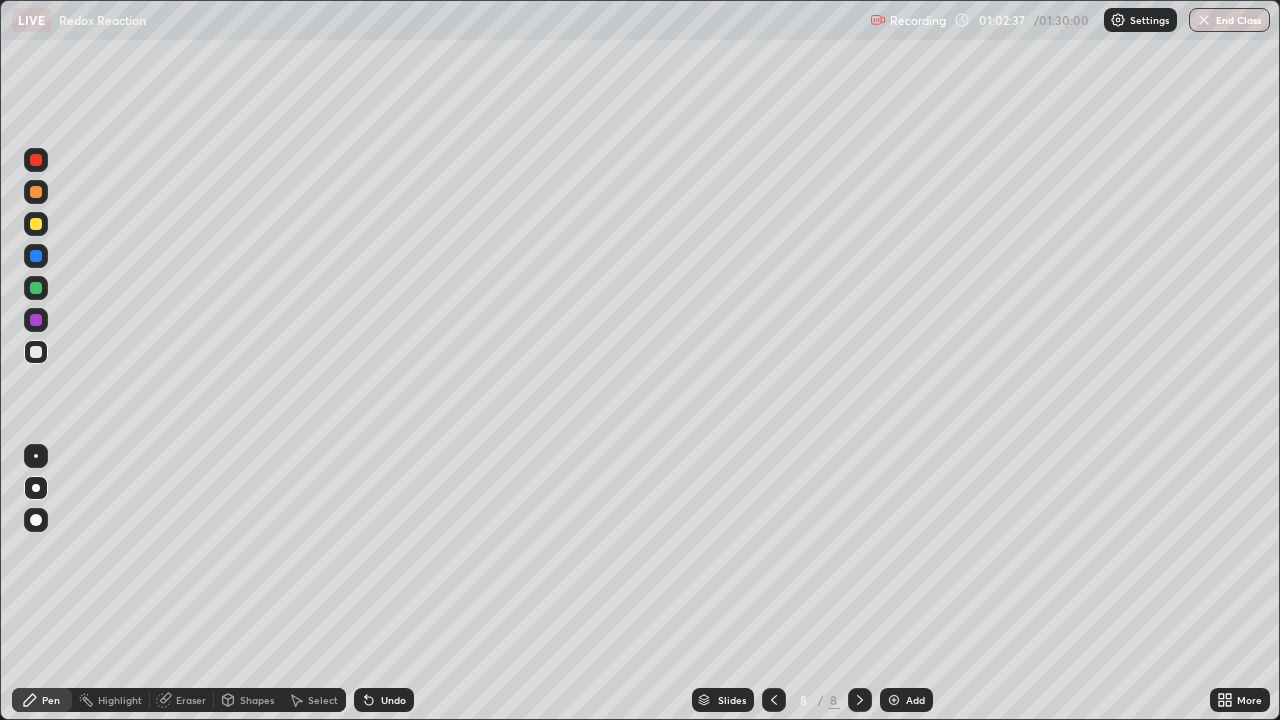 click at bounding box center [894, 700] 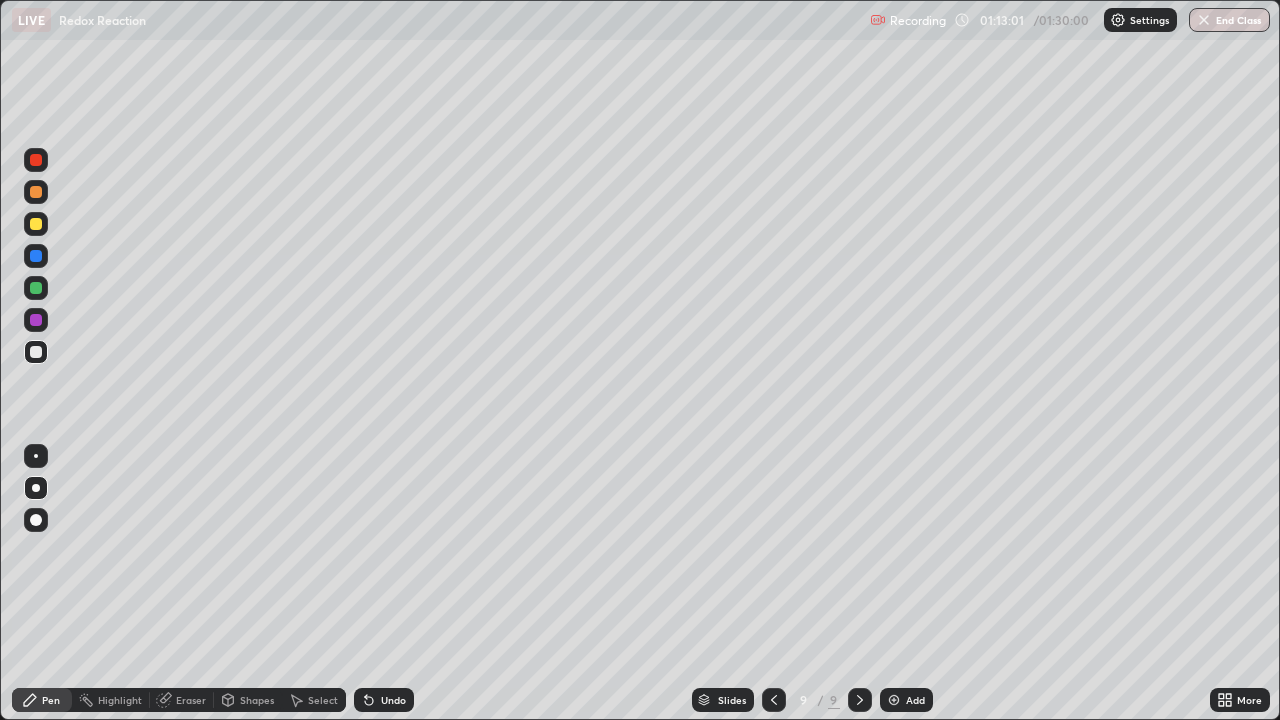 click at bounding box center (894, 700) 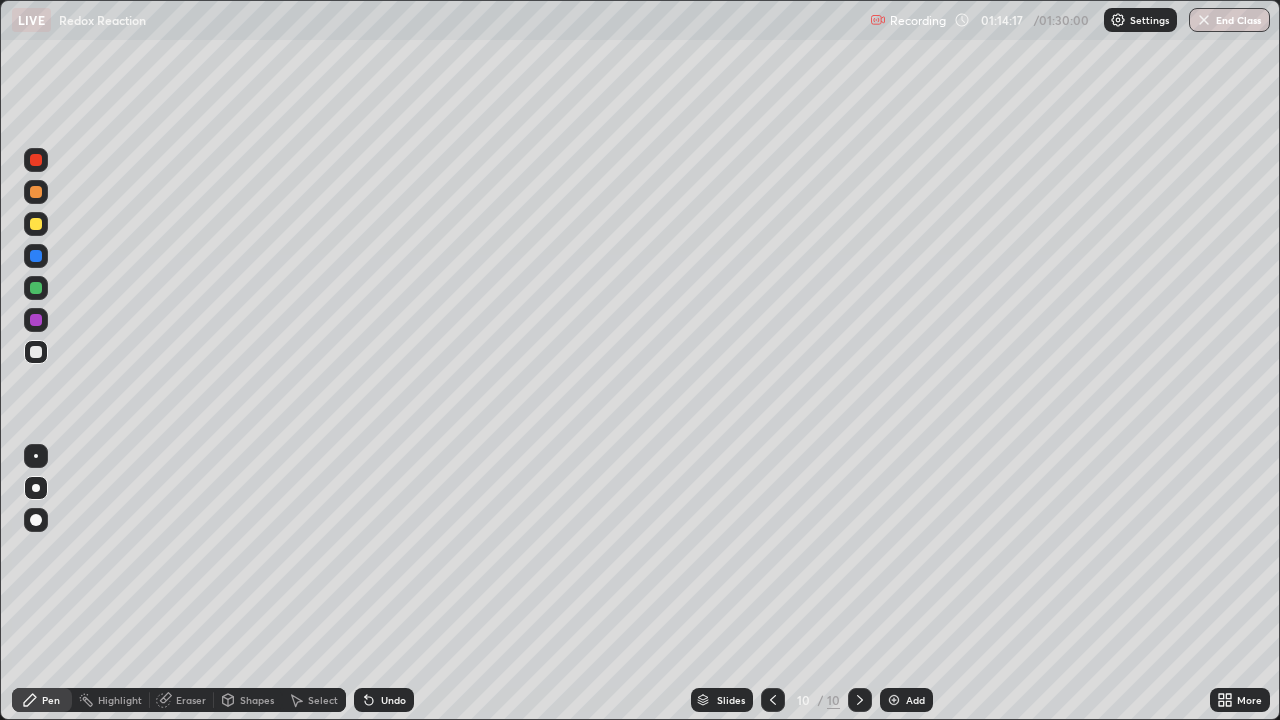 click at bounding box center [36, 224] 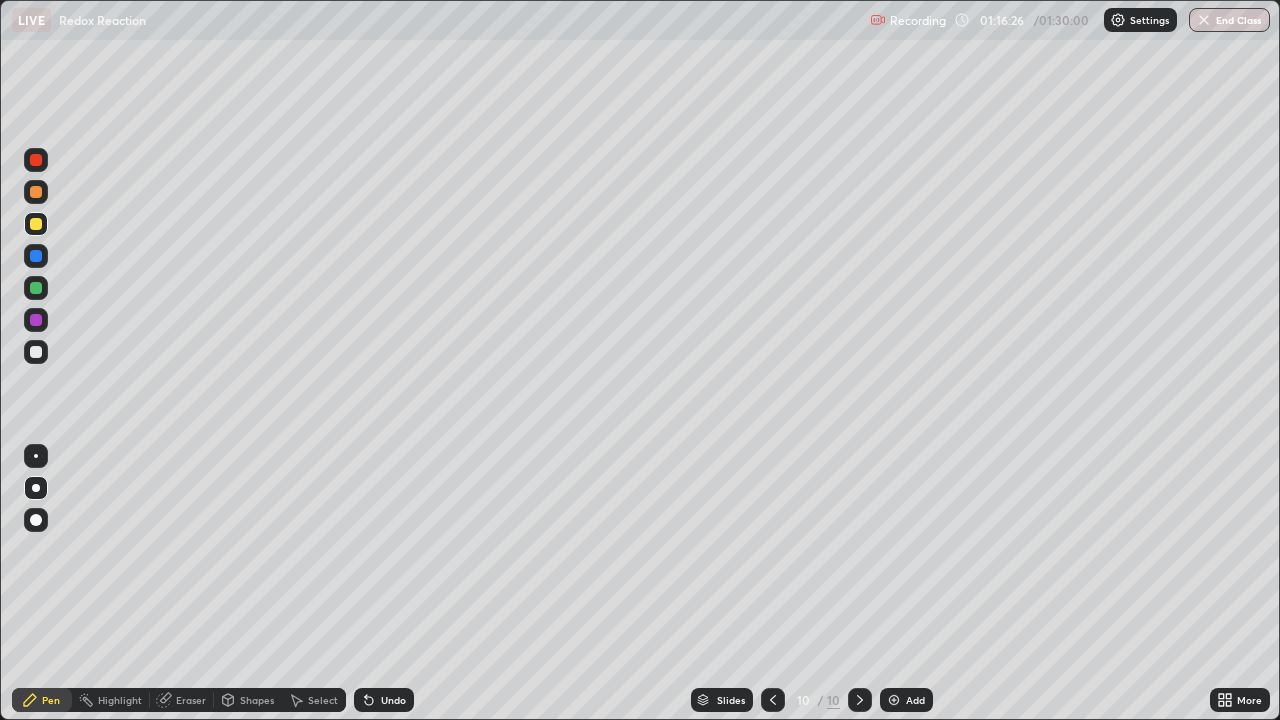 click on "Eraser" at bounding box center (191, 700) 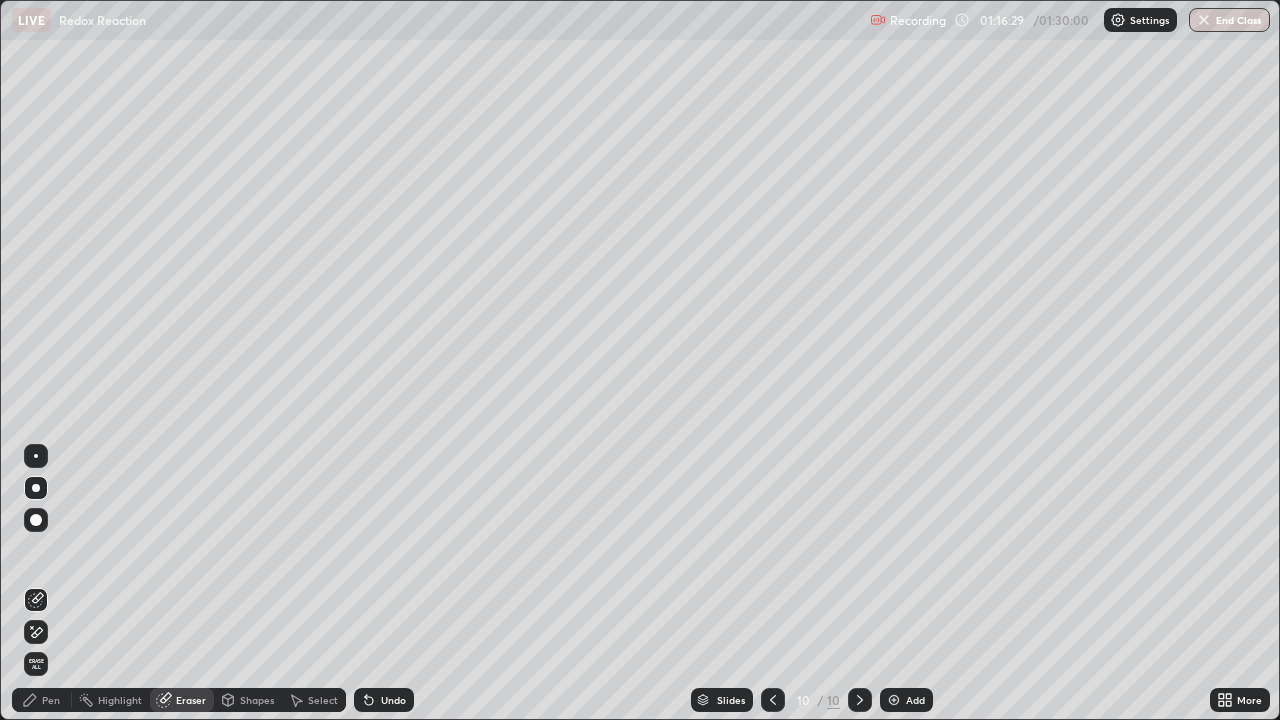 click on "Pen" at bounding box center [51, 700] 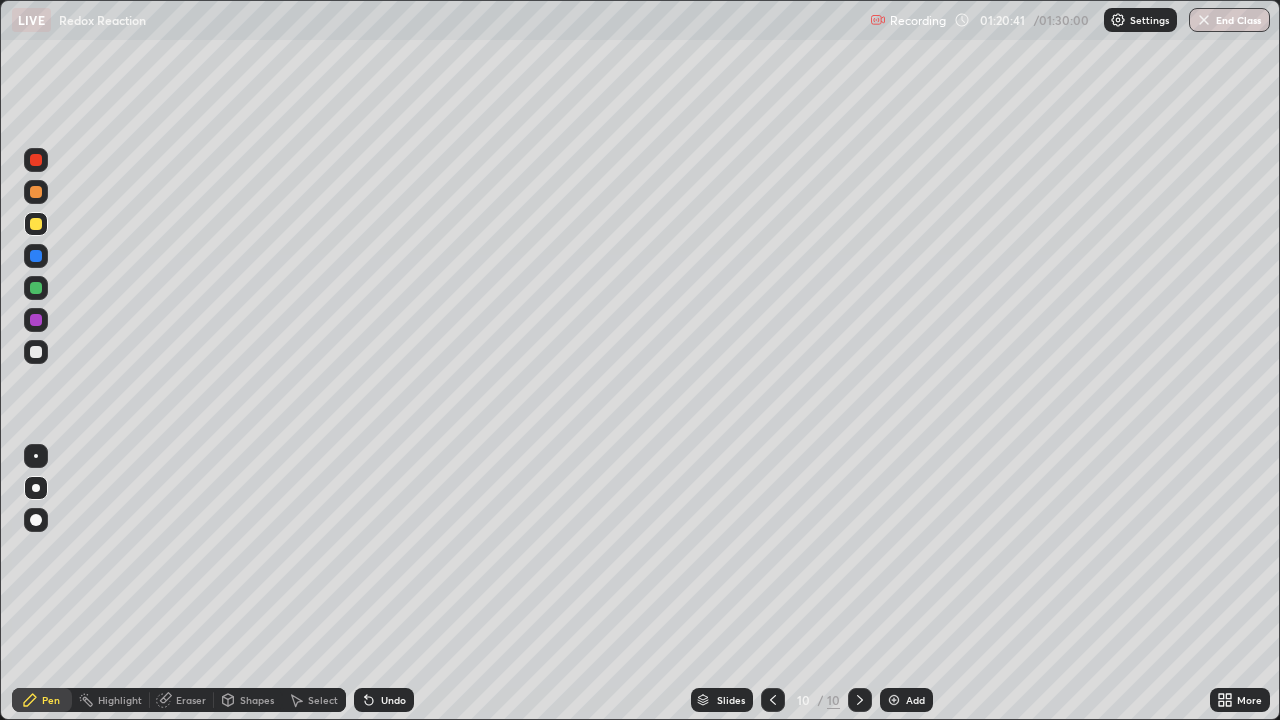 click on "End Class" at bounding box center (1229, 20) 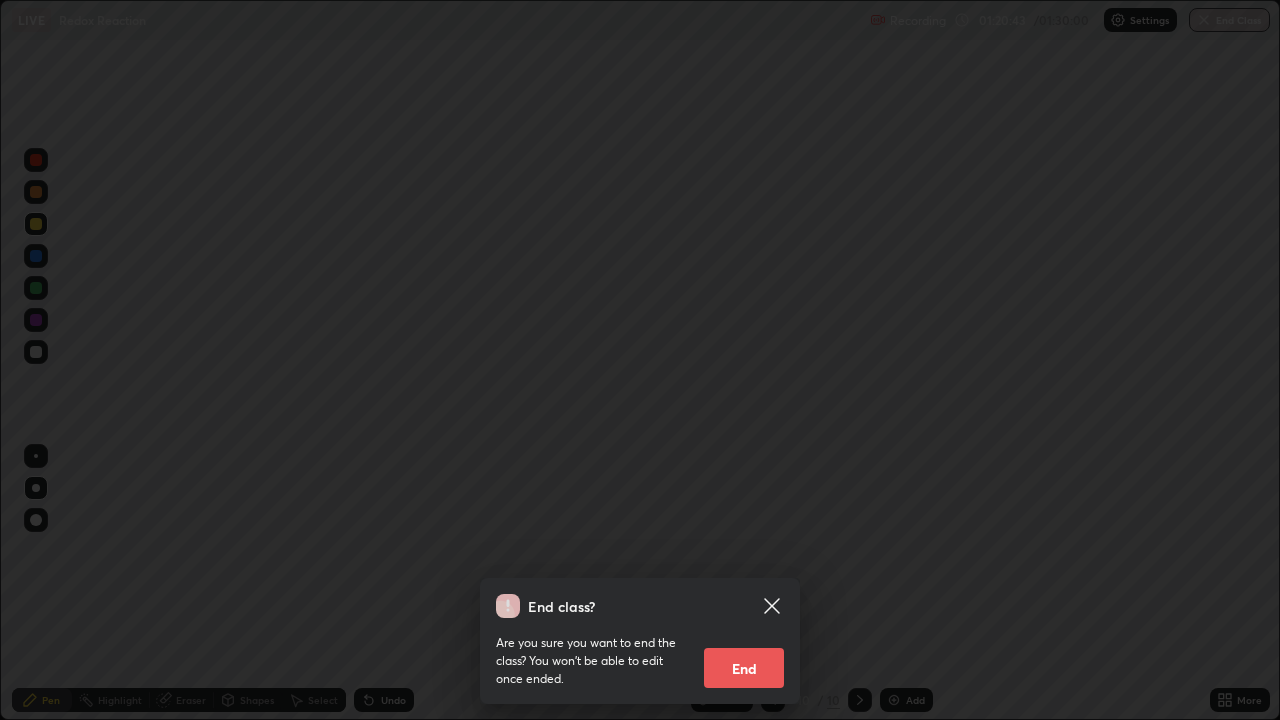 click on "End" at bounding box center (744, 668) 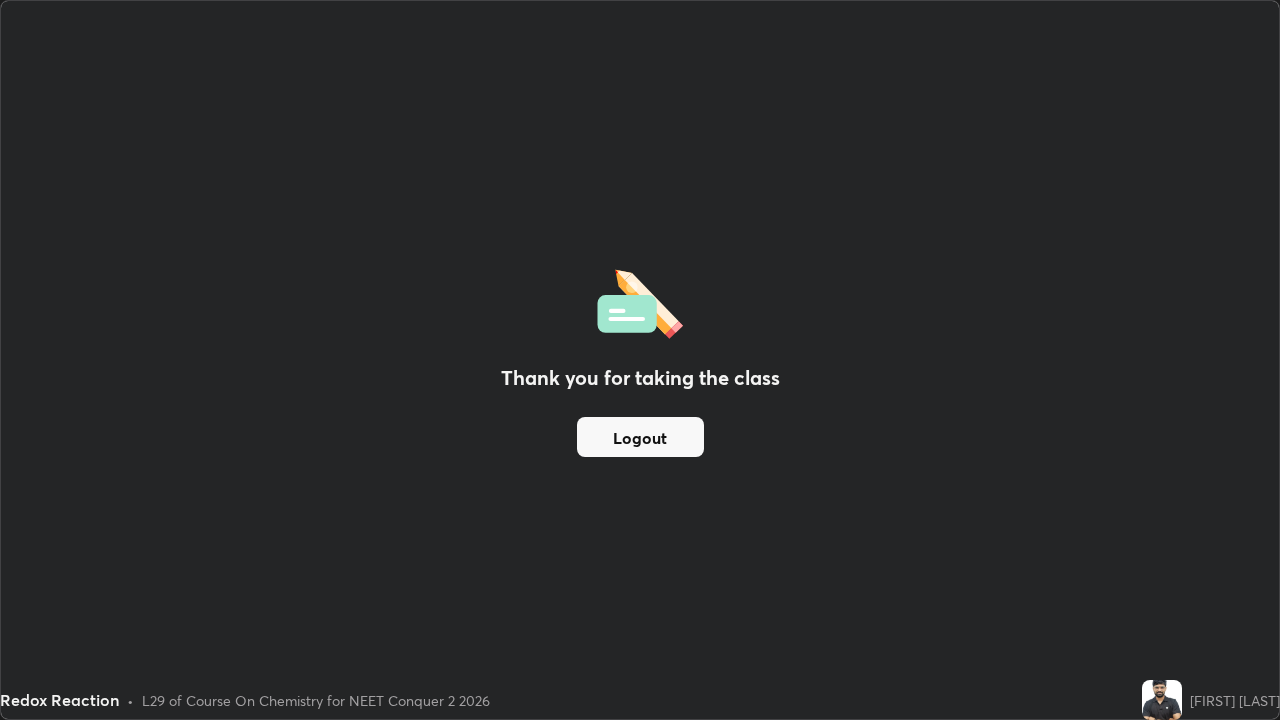 scroll, scrollTop: 99232, scrollLeft: 98976, axis: both 